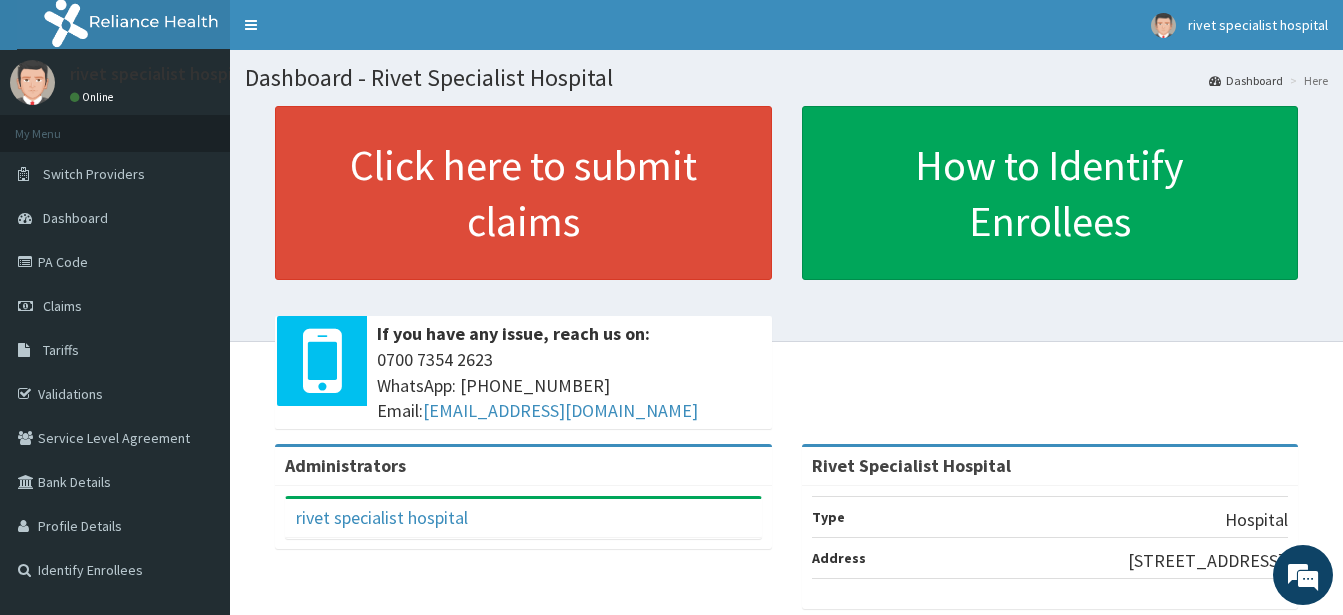 scroll, scrollTop: 0, scrollLeft: 0, axis: both 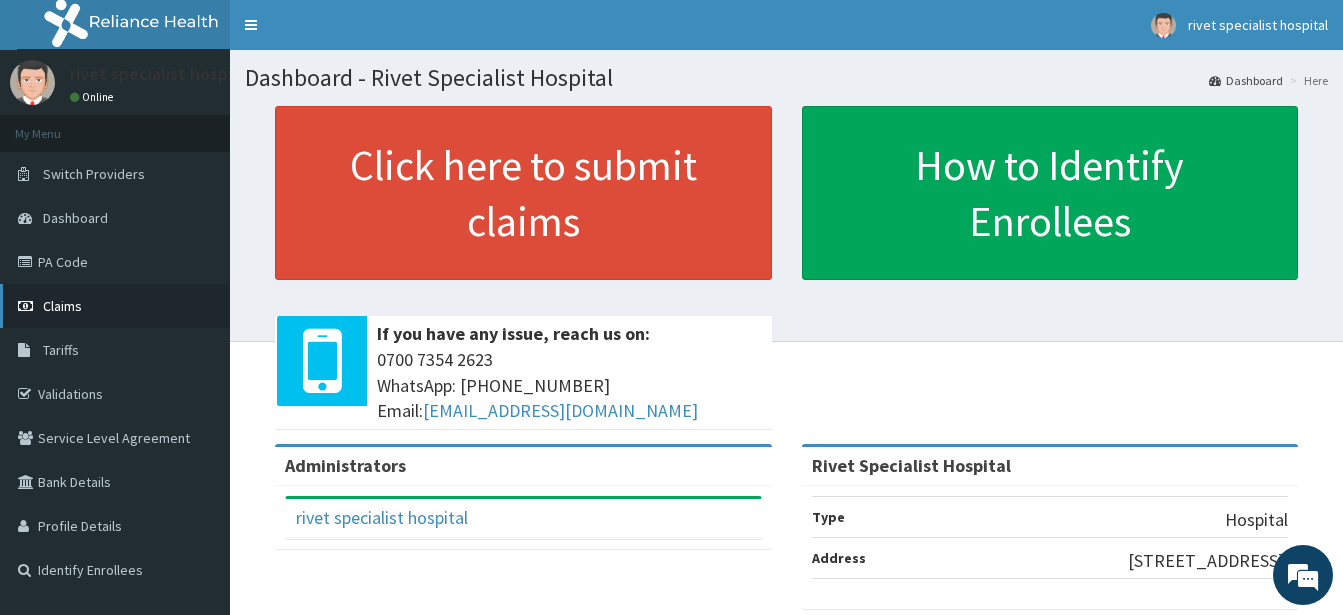 click on "Claims" at bounding box center (62, 306) 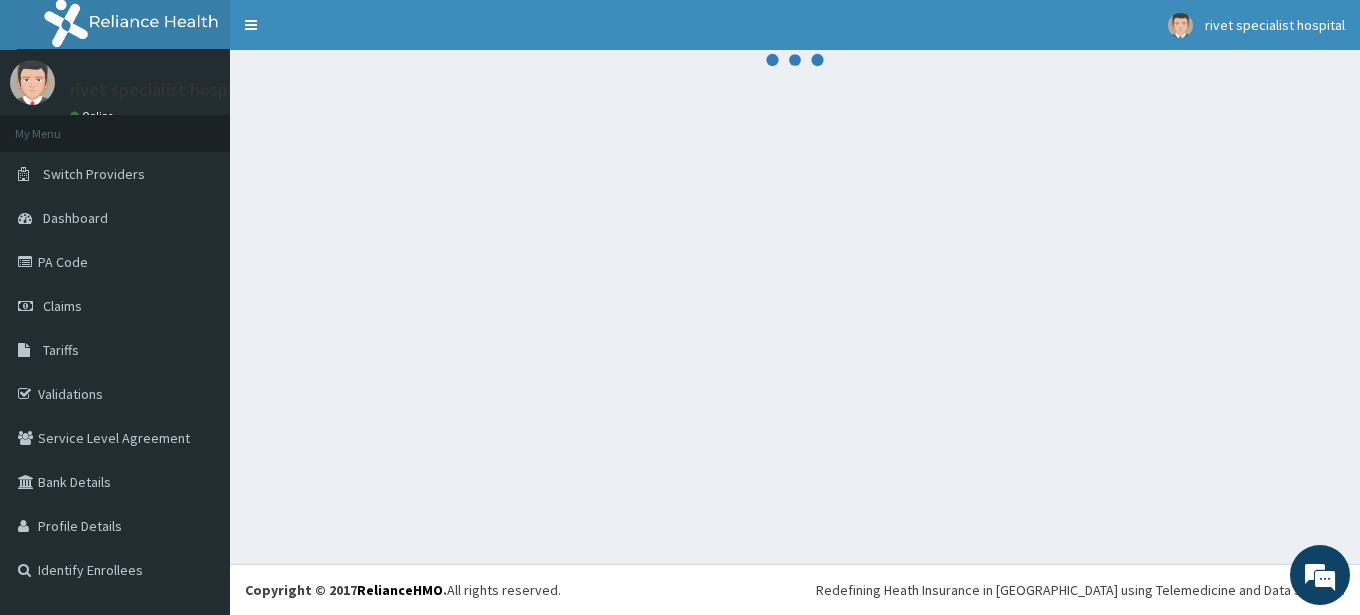 scroll, scrollTop: 0, scrollLeft: 0, axis: both 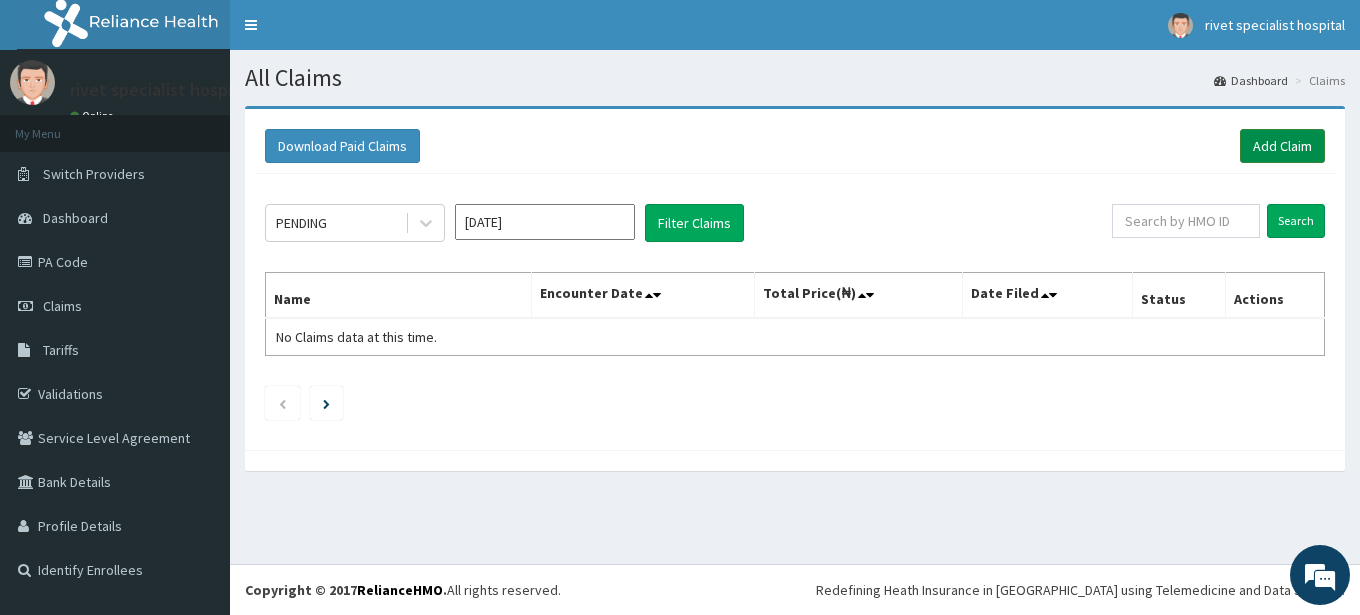 click on "Add Claim" at bounding box center [1282, 146] 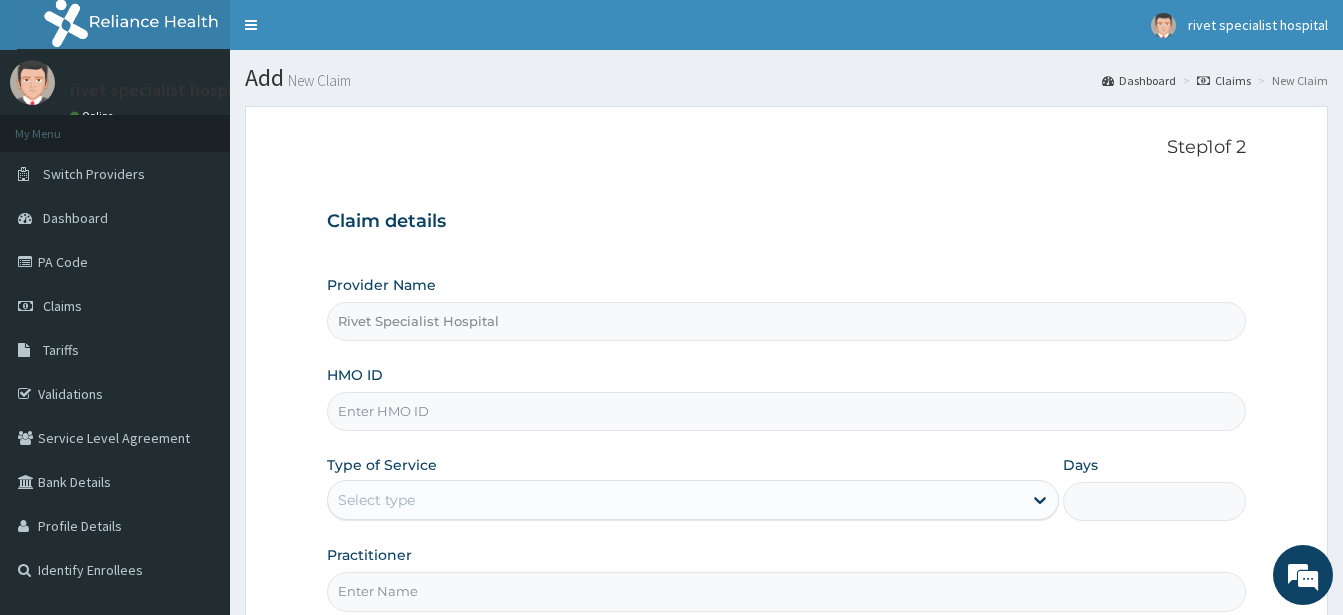 scroll, scrollTop: 0, scrollLeft: 0, axis: both 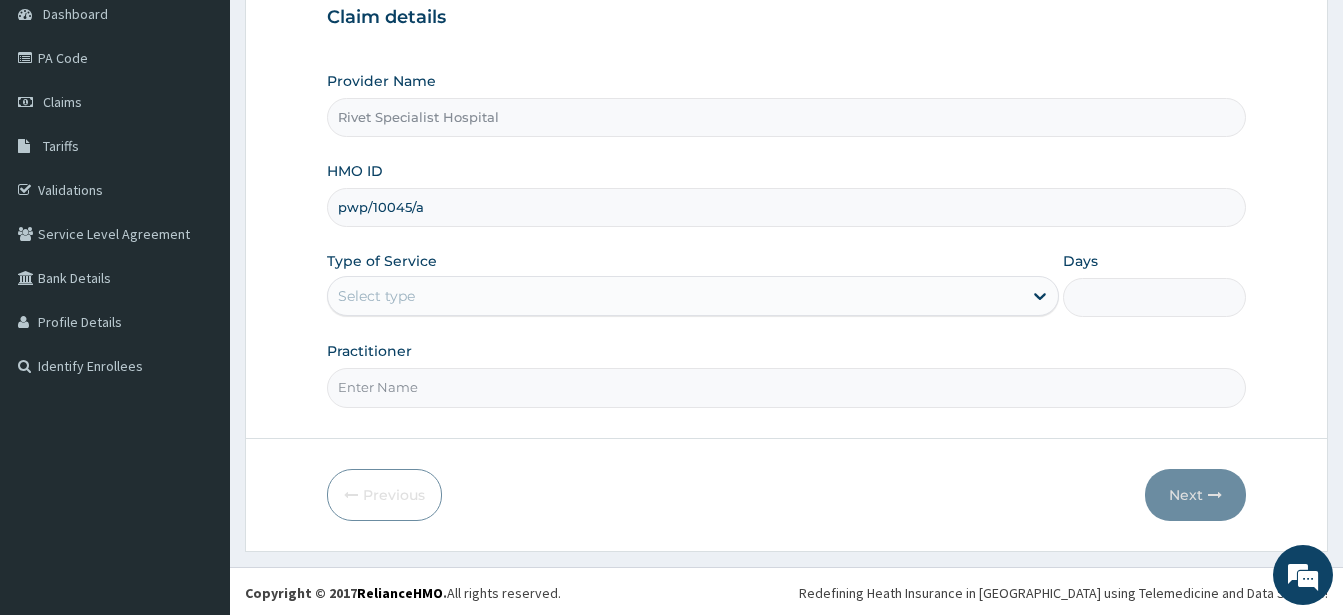 type on "pwp/10045/a" 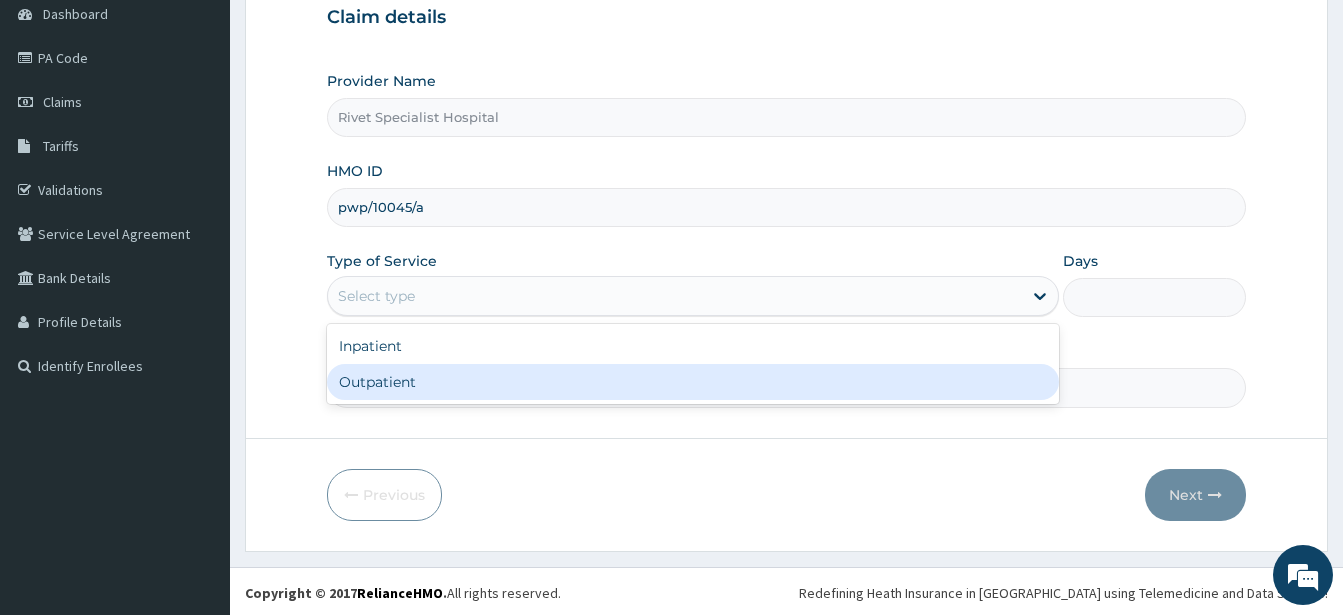 click on "Outpatient" at bounding box center (693, 382) 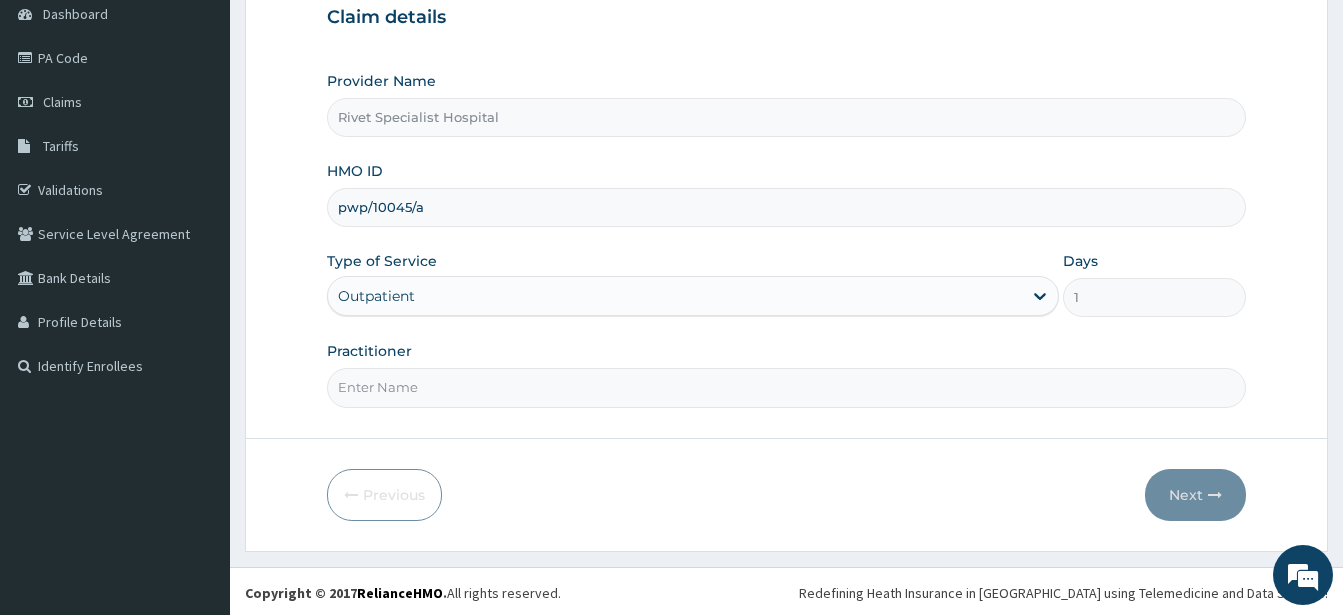 click on "Practitioner" at bounding box center [786, 387] 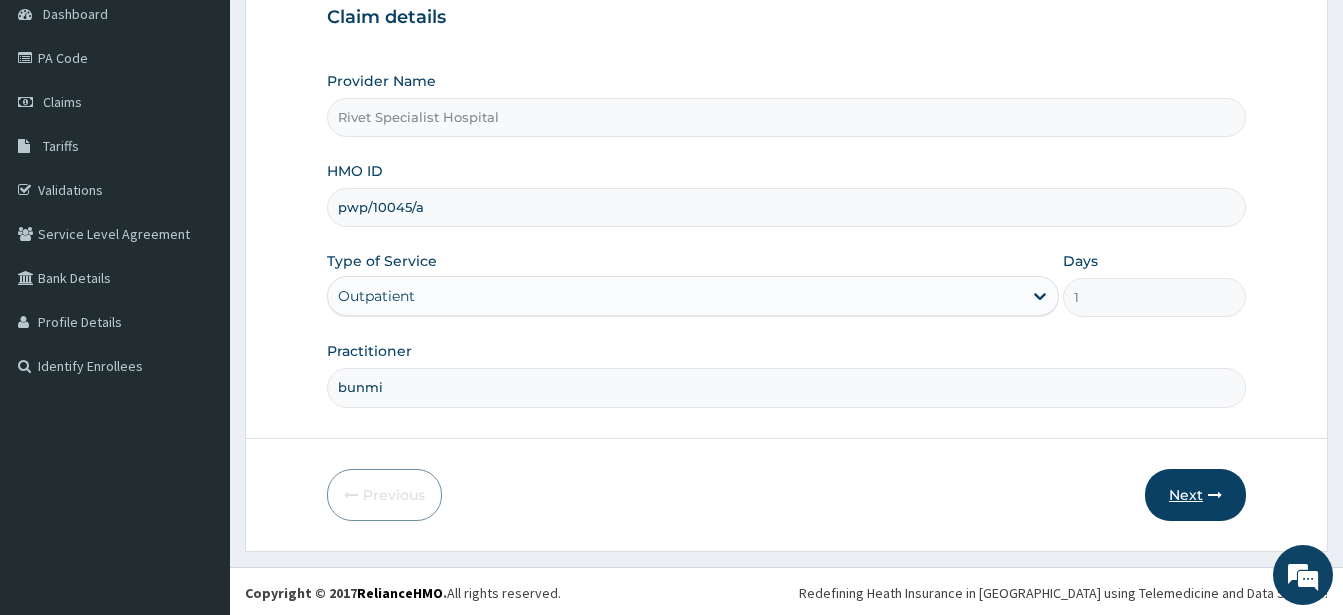 type on "bunmi" 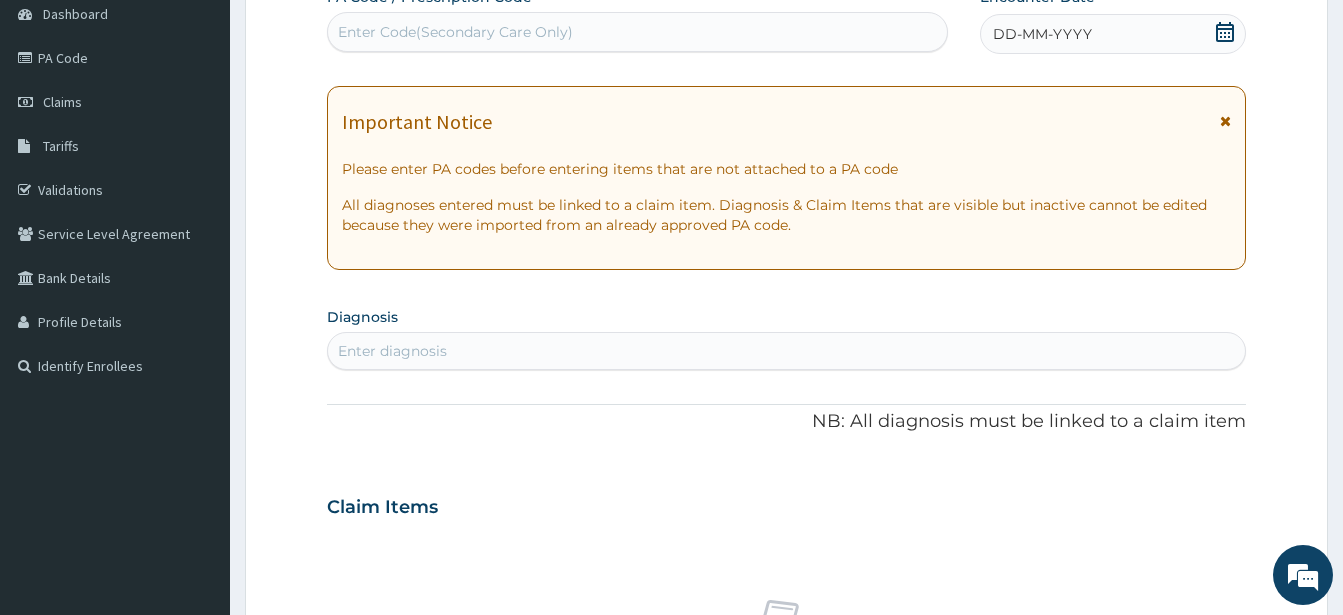 scroll, scrollTop: 0, scrollLeft: 0, axis: both 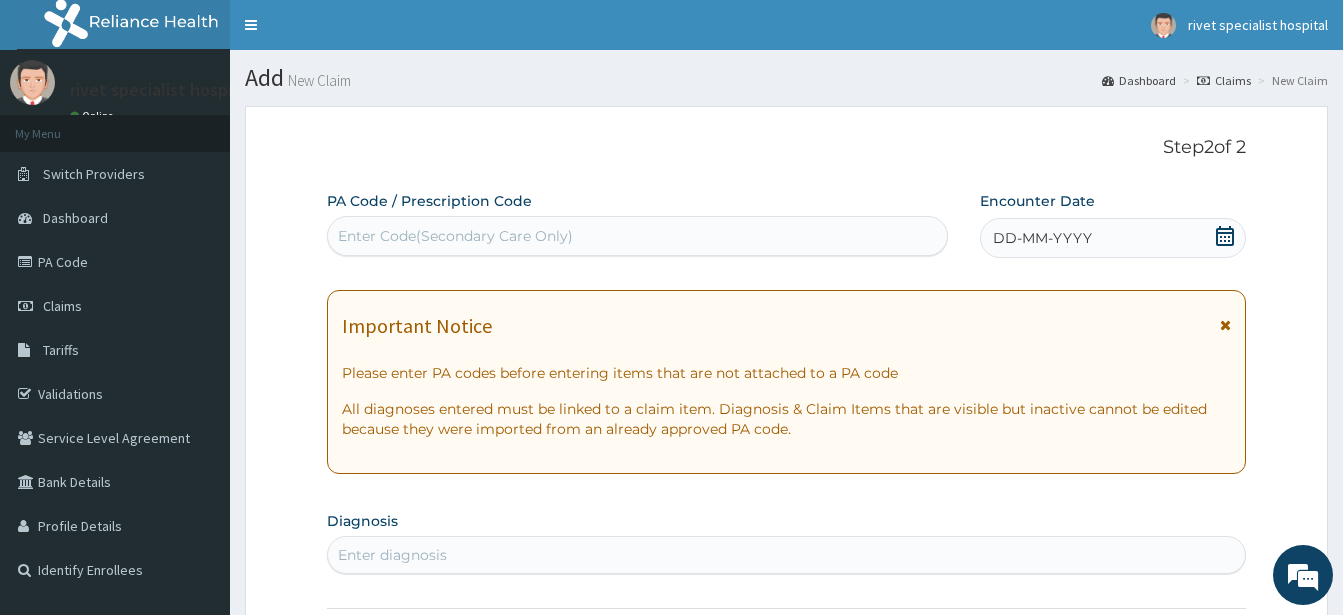 click 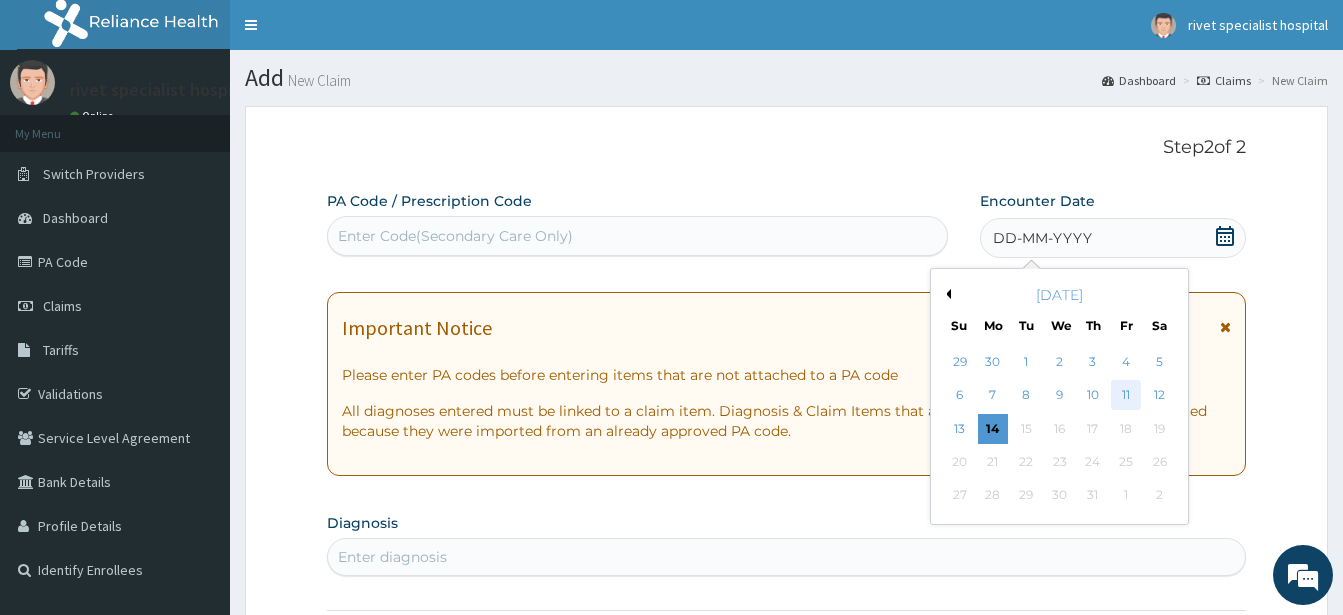 click on "11" at bounding box center [1126, 396] 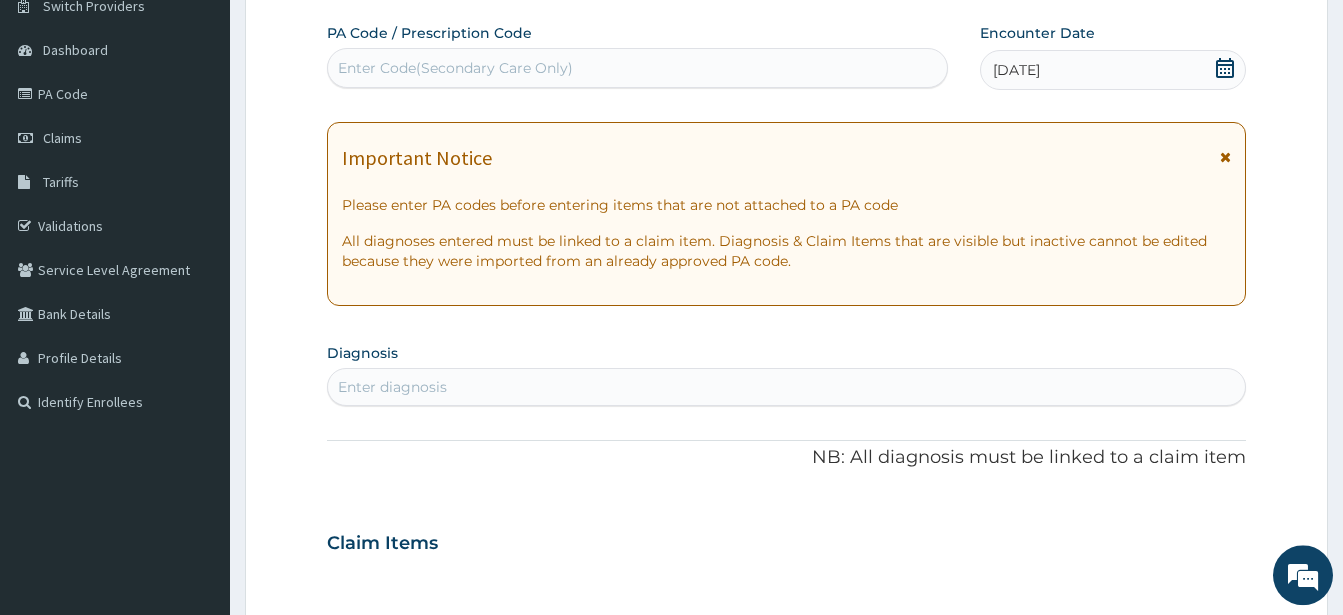 scroll, scrollTop: 204, scrollLeft: 0, axis: vertical 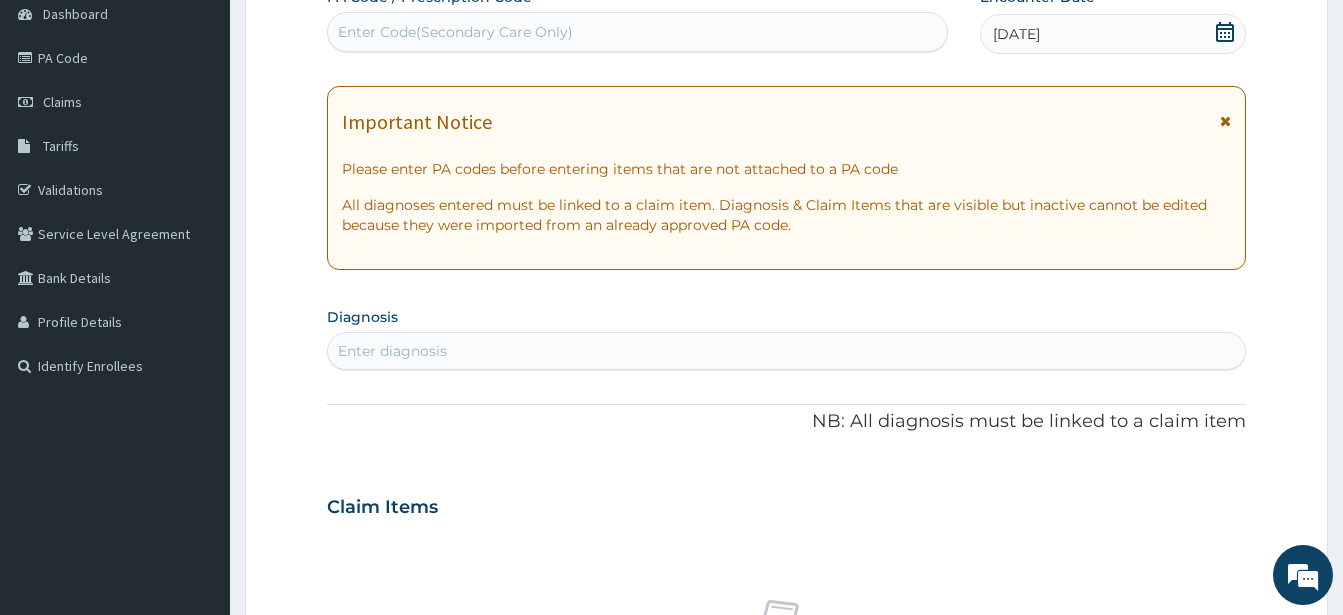 click on "Enter diagnosis" at bounding box center [786, 351] 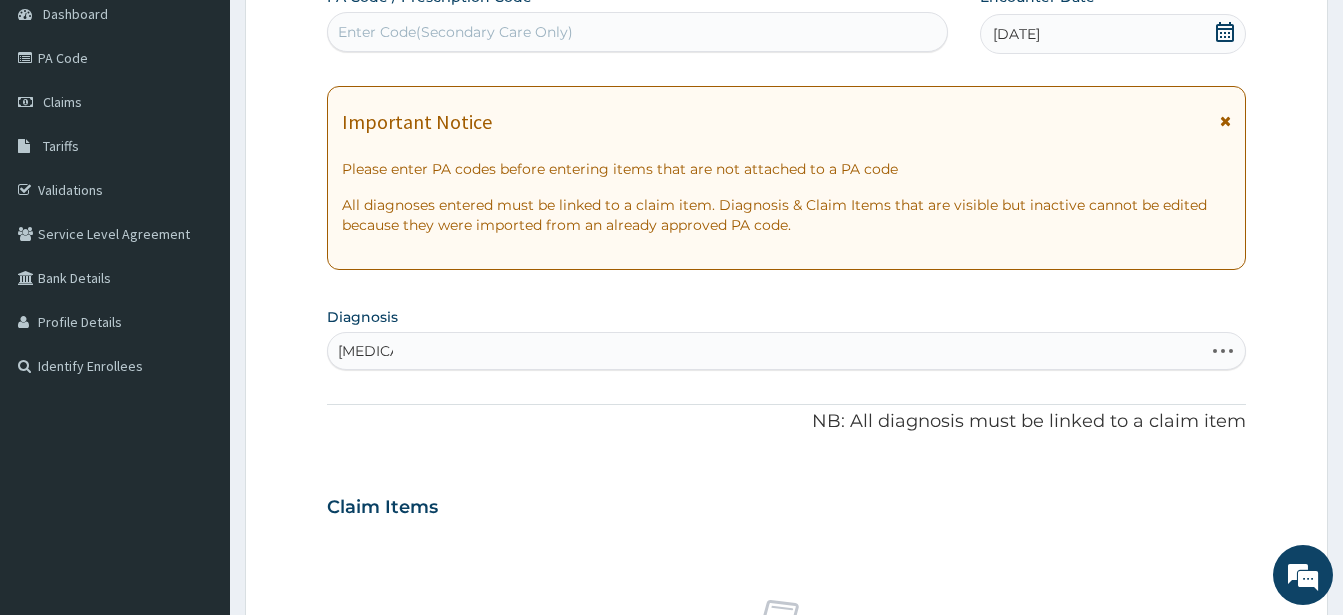 type on "malaria" 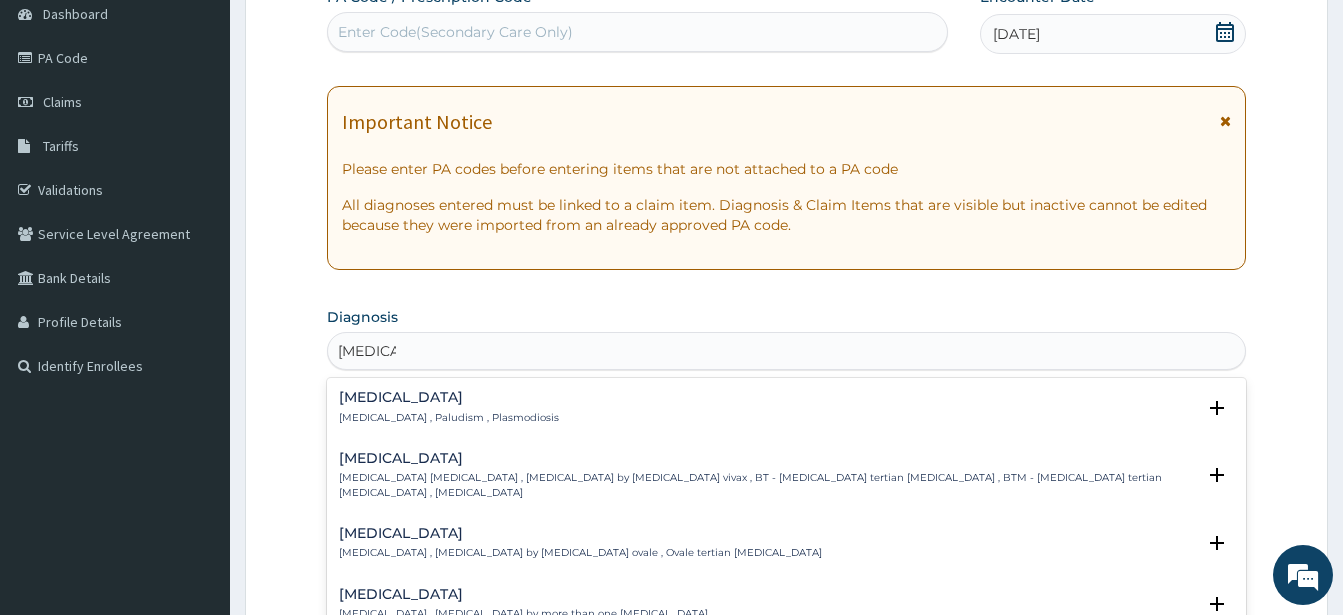 click on "Malaria , Paludism , Plasmodiosis" at bounding box center [449, 418] 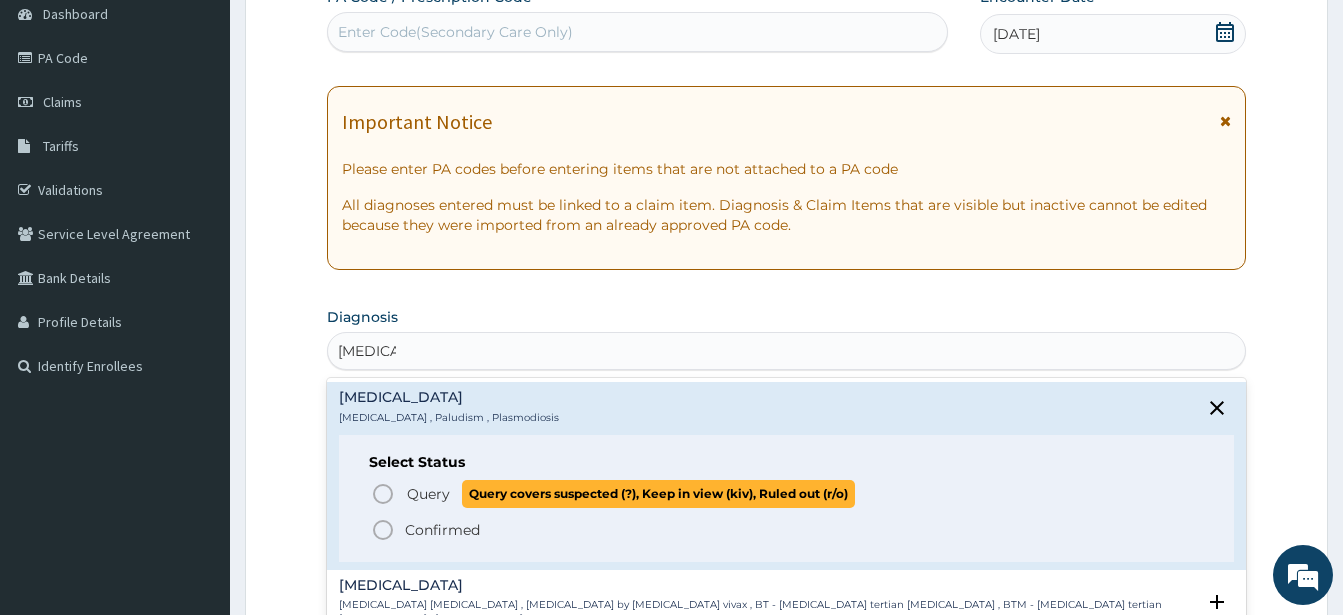 click 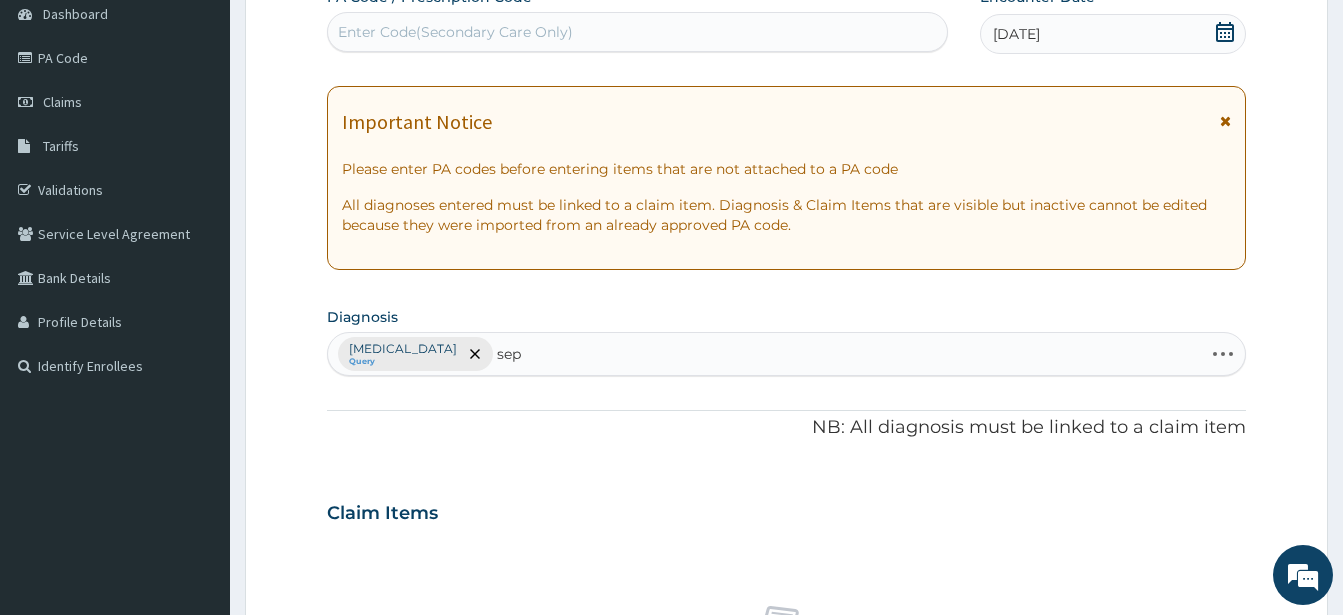 type on "seps" 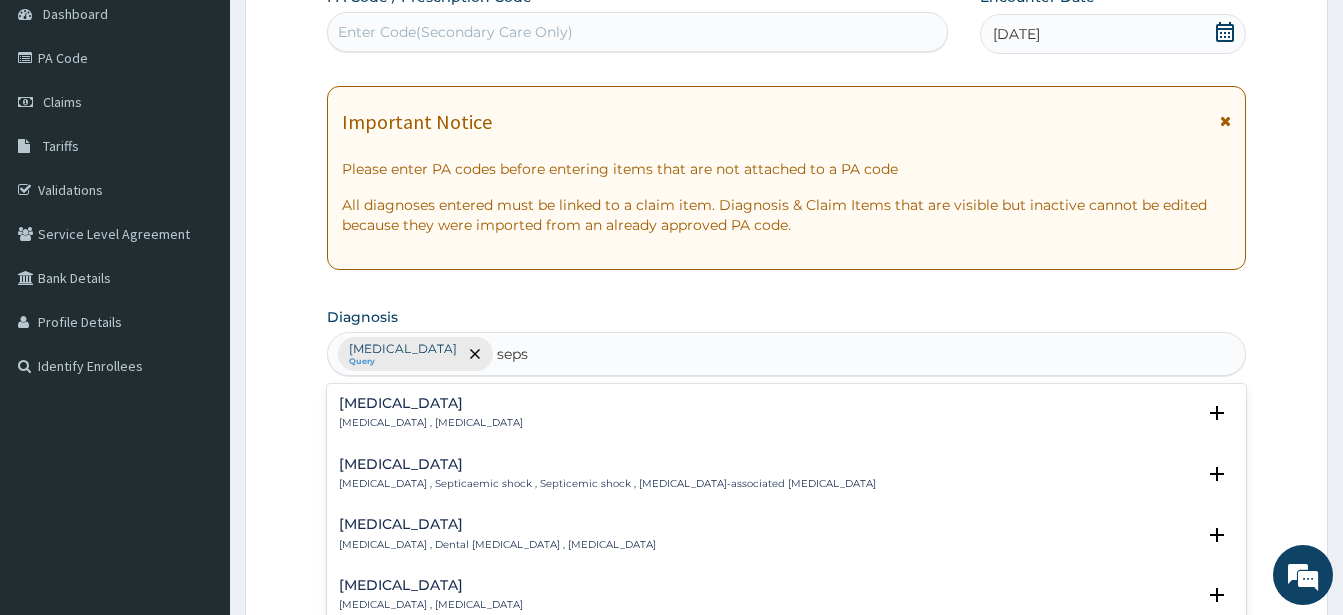 click on "Systemic infection , Sepsis" at bounding box center (431, 423) 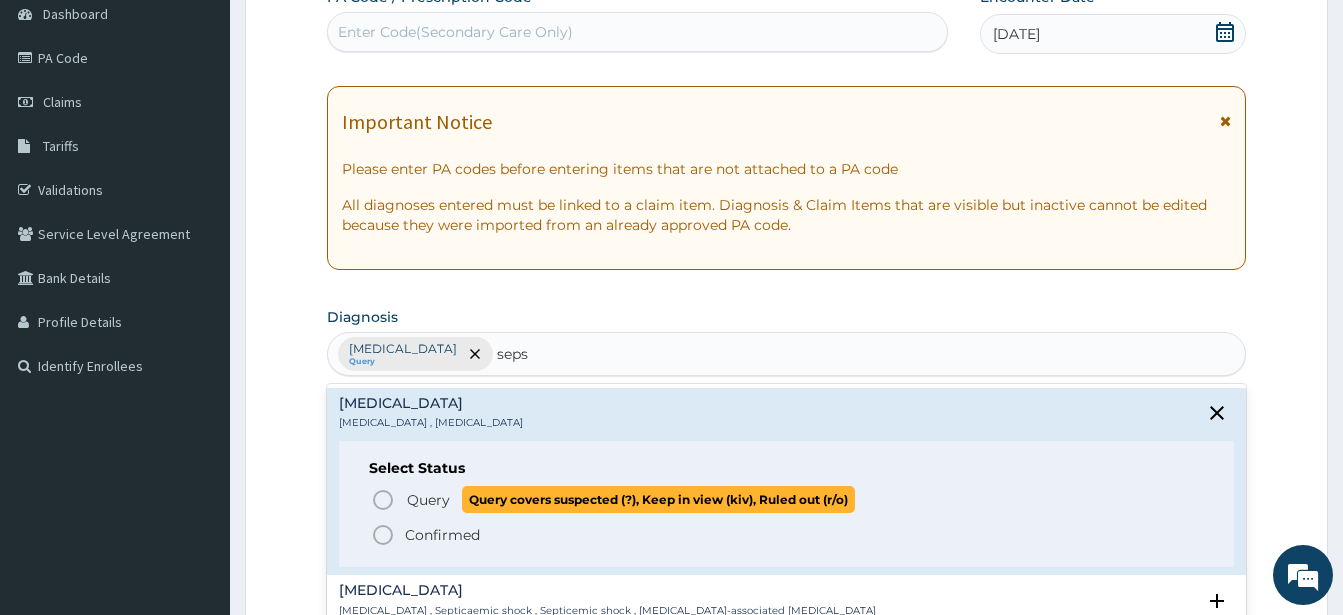click 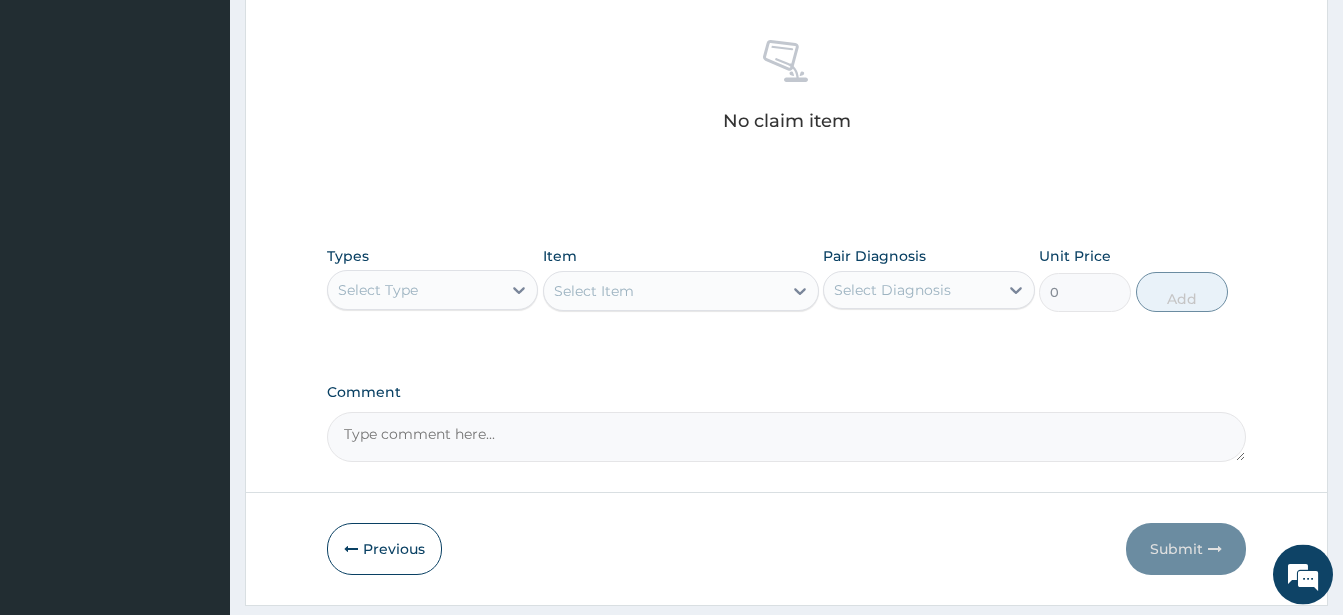 scroll, scrollTop: 816, scrollLeft: 0, axis: vertical 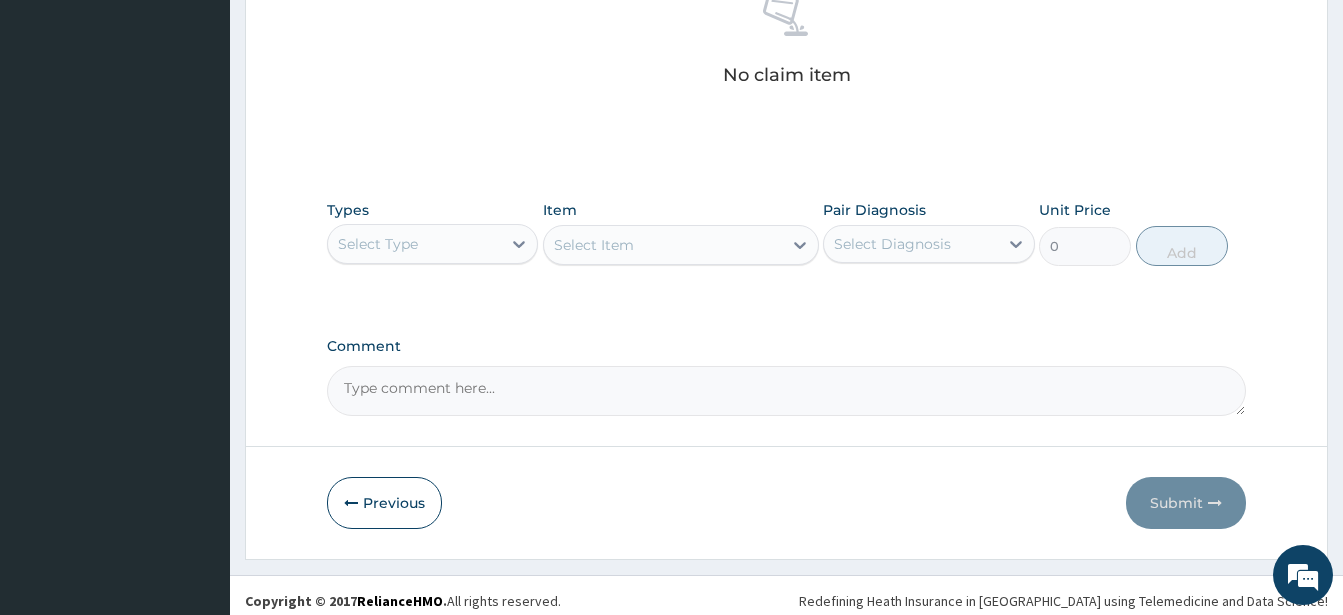 click on "Select Type" at bounding box center (414, 244) 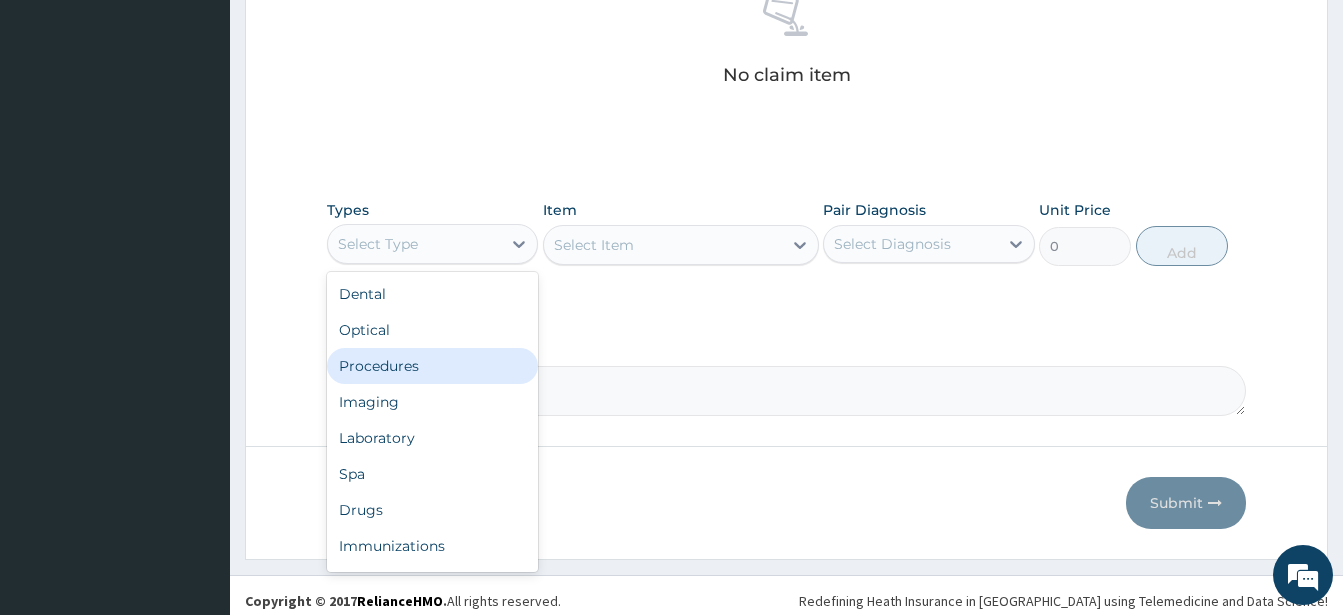 click on "Procedures" at bounding box center (432, 366) 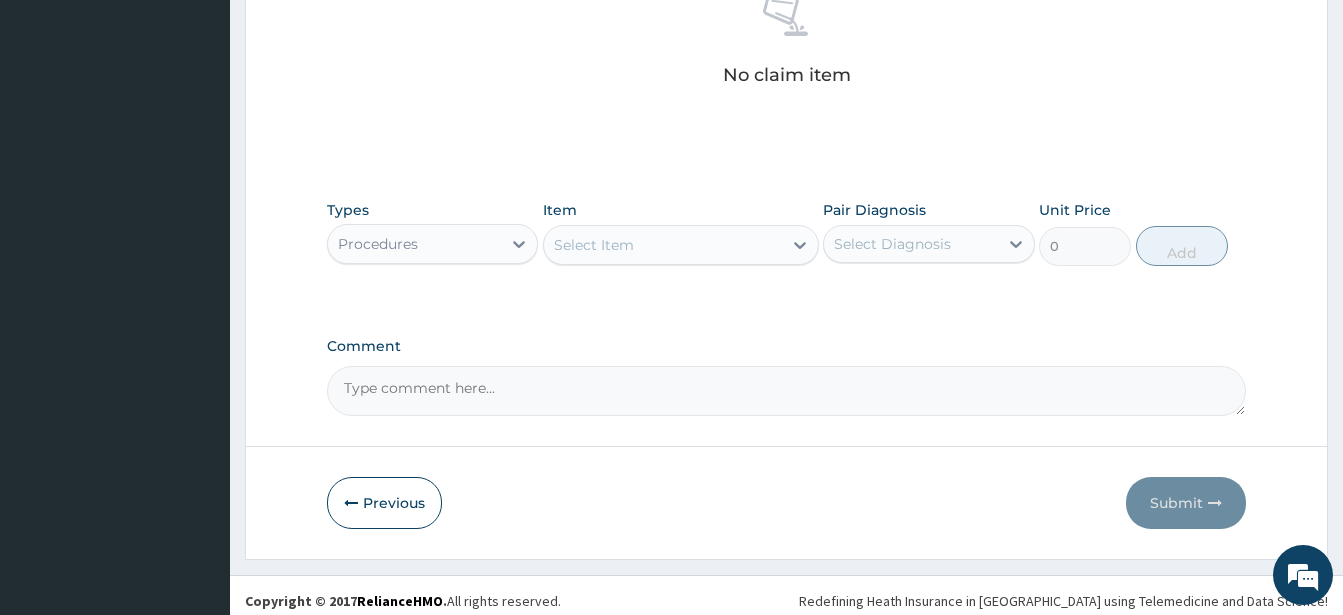 click on "Select Item" at bounding box center (594, 245) 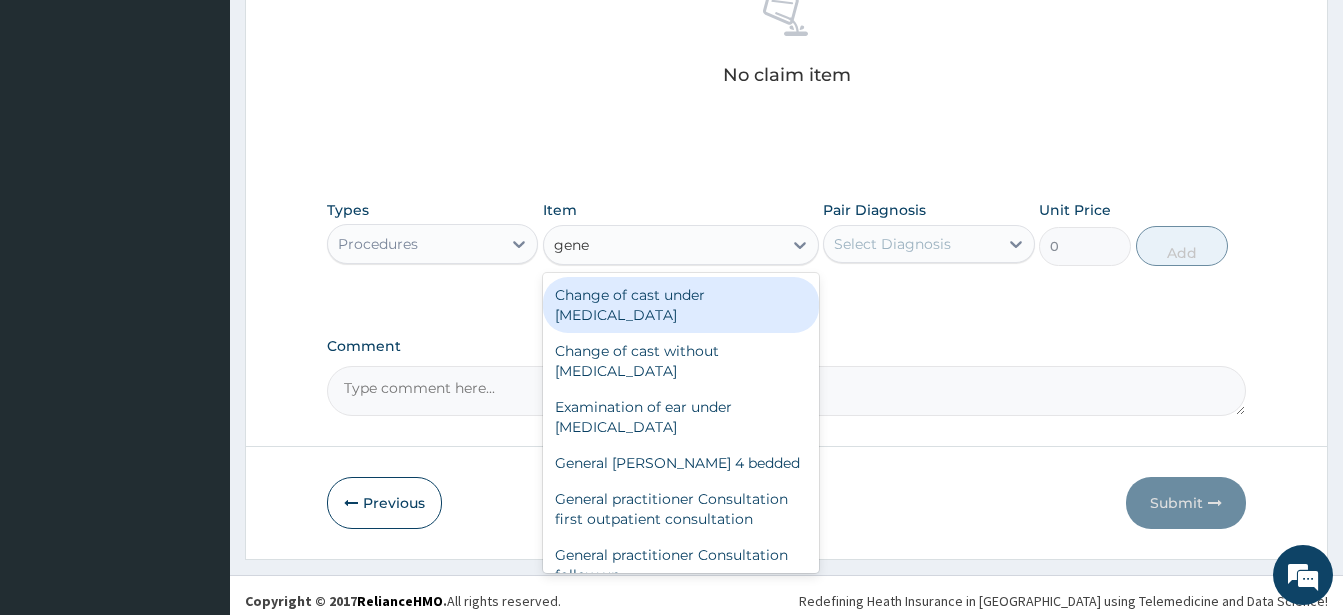 type on "gener" 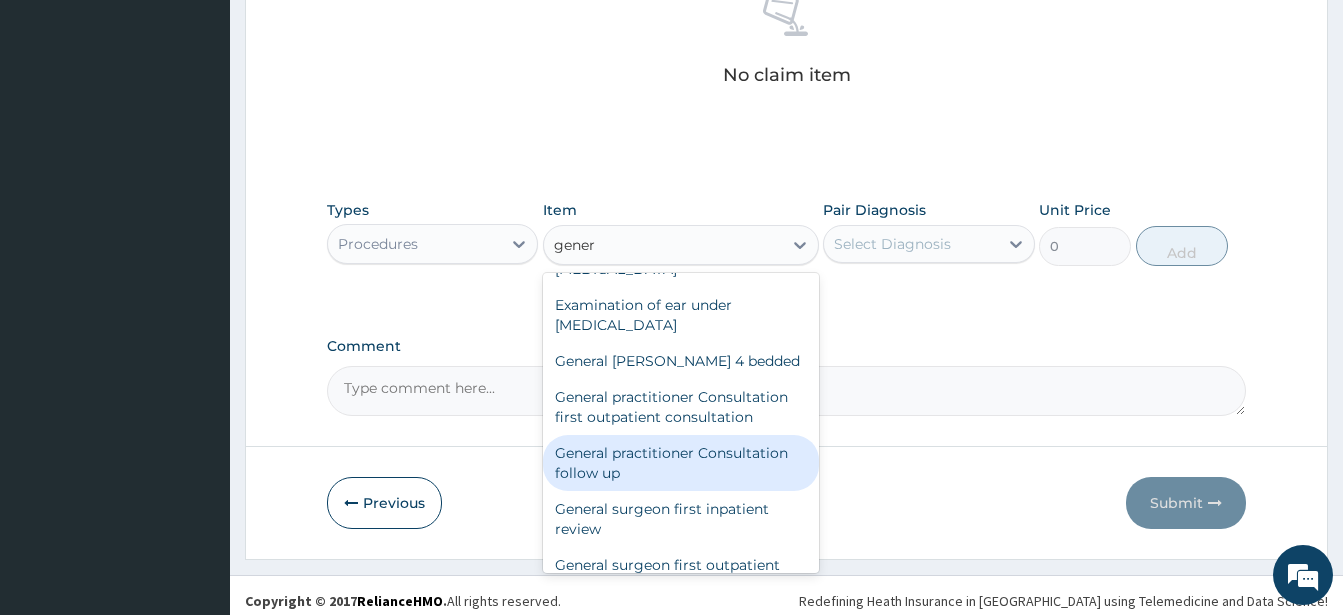 scroll, scrollTop: 108, scrollLeft: 0, axis: vertical 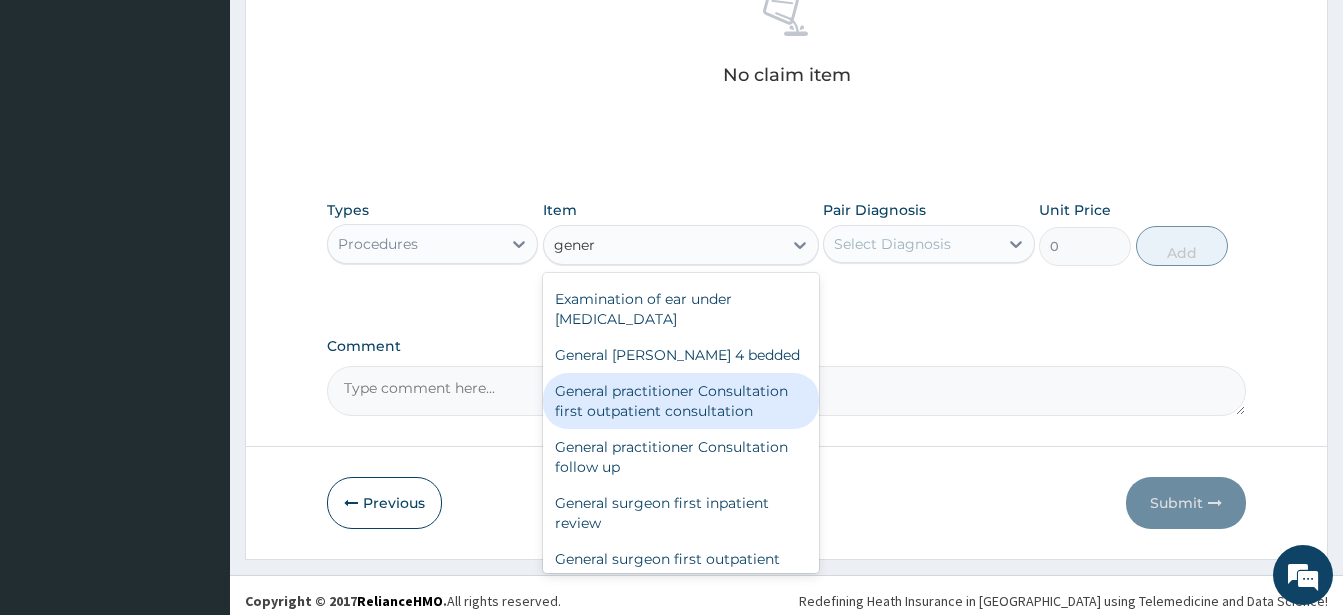 click on "General practitioner Consultation first outpatient consultation" at bounding box center [681, 401] 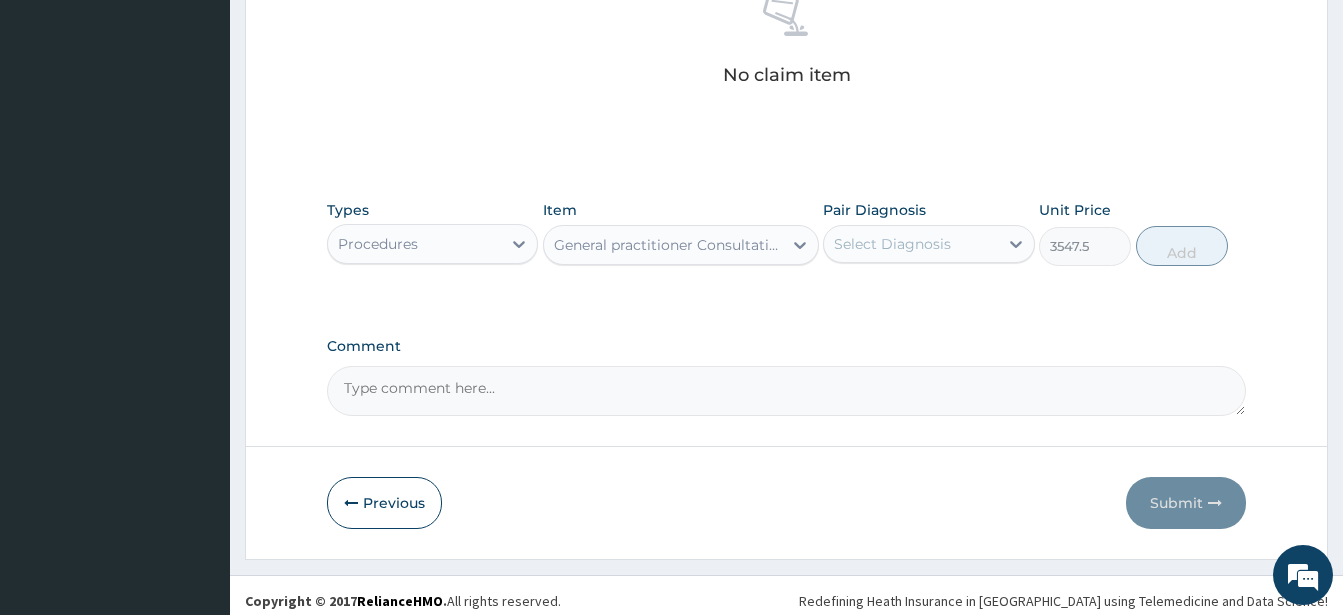 click on "Select Diagnosis" at bounding box center (892, 244) 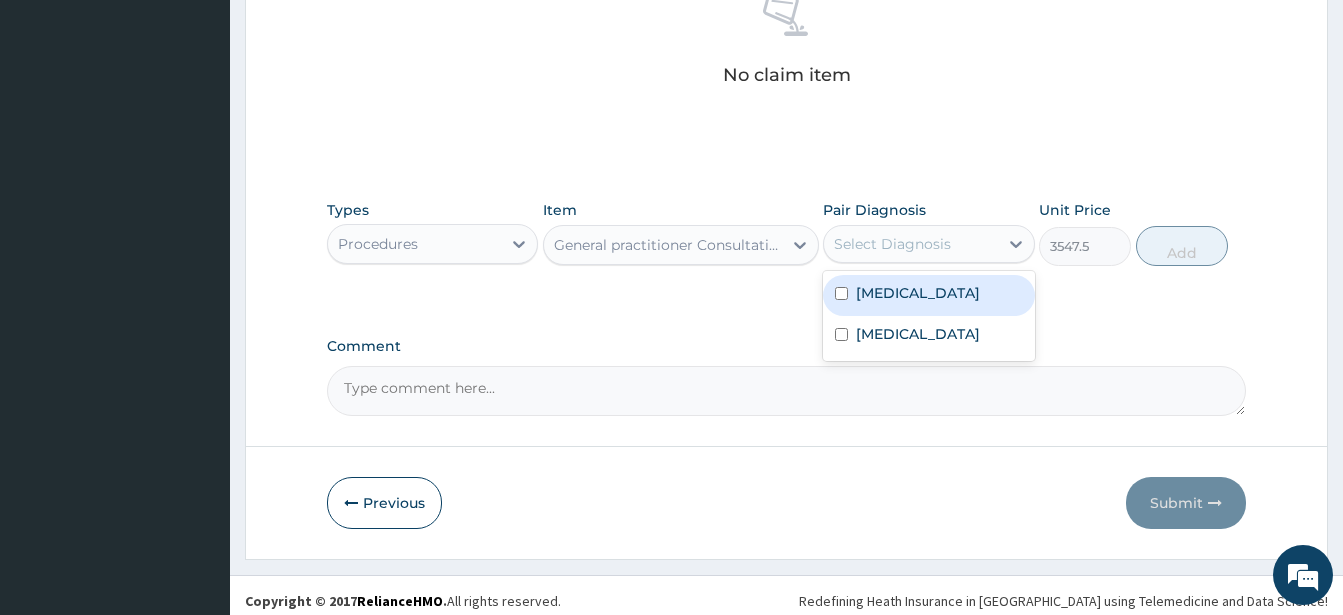 click on "Malaria" at bounding box center (928, 295) 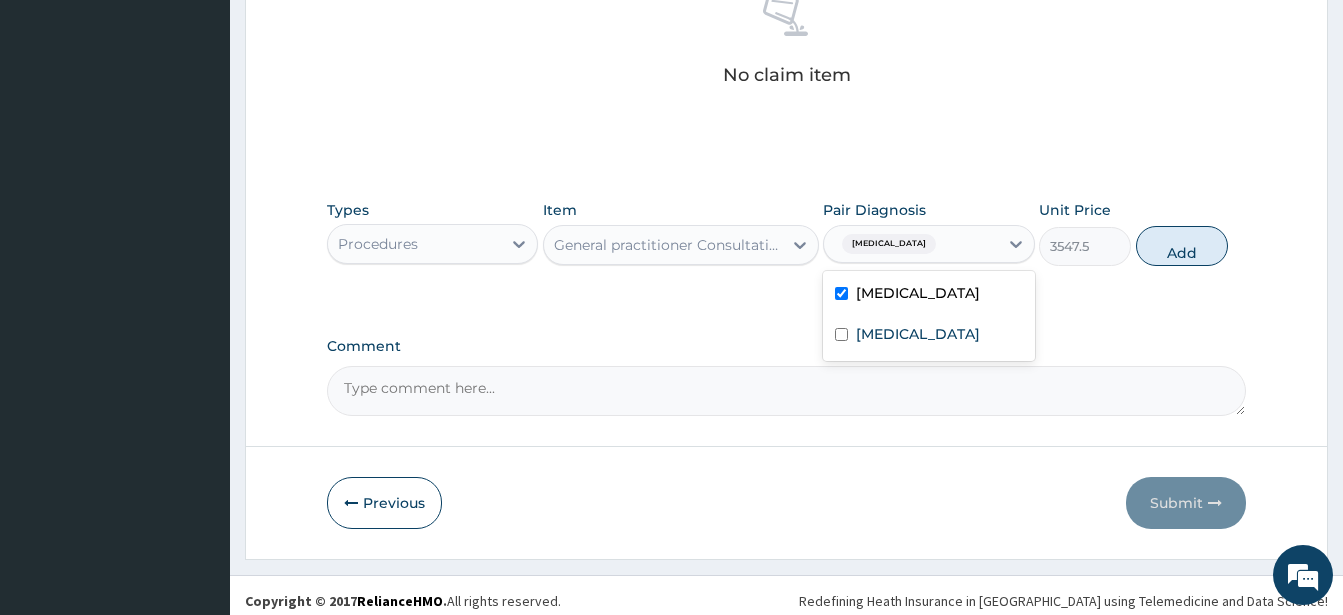 checkbox on "true" 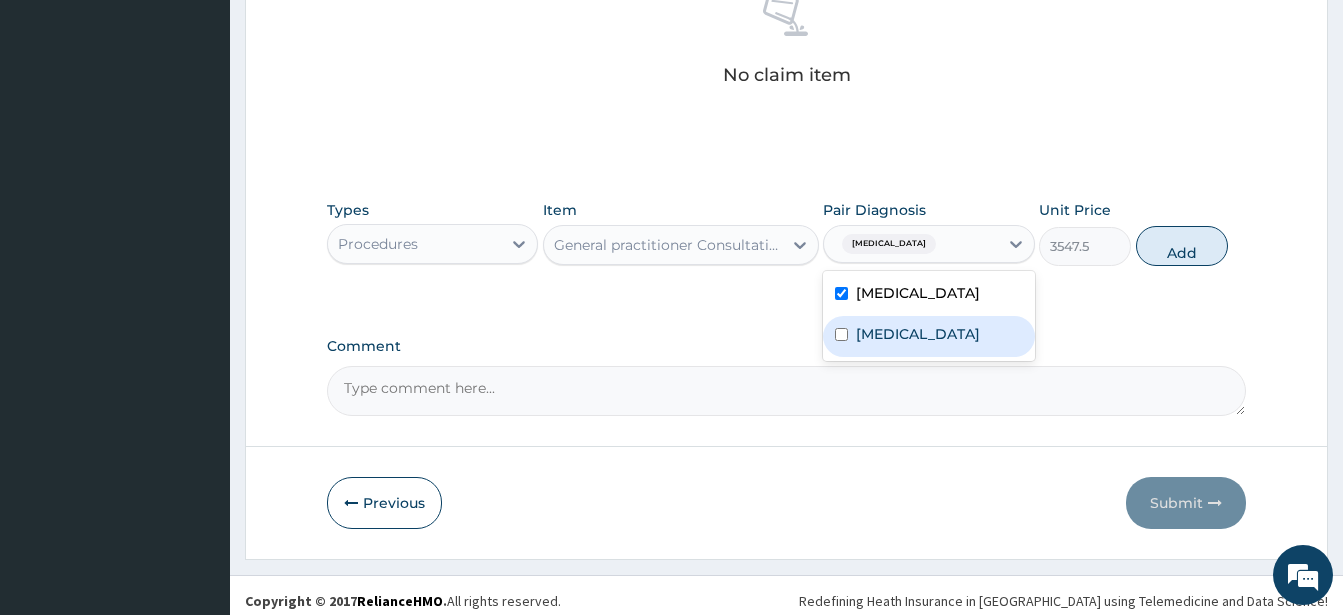 click at bounding box center [841, 334] 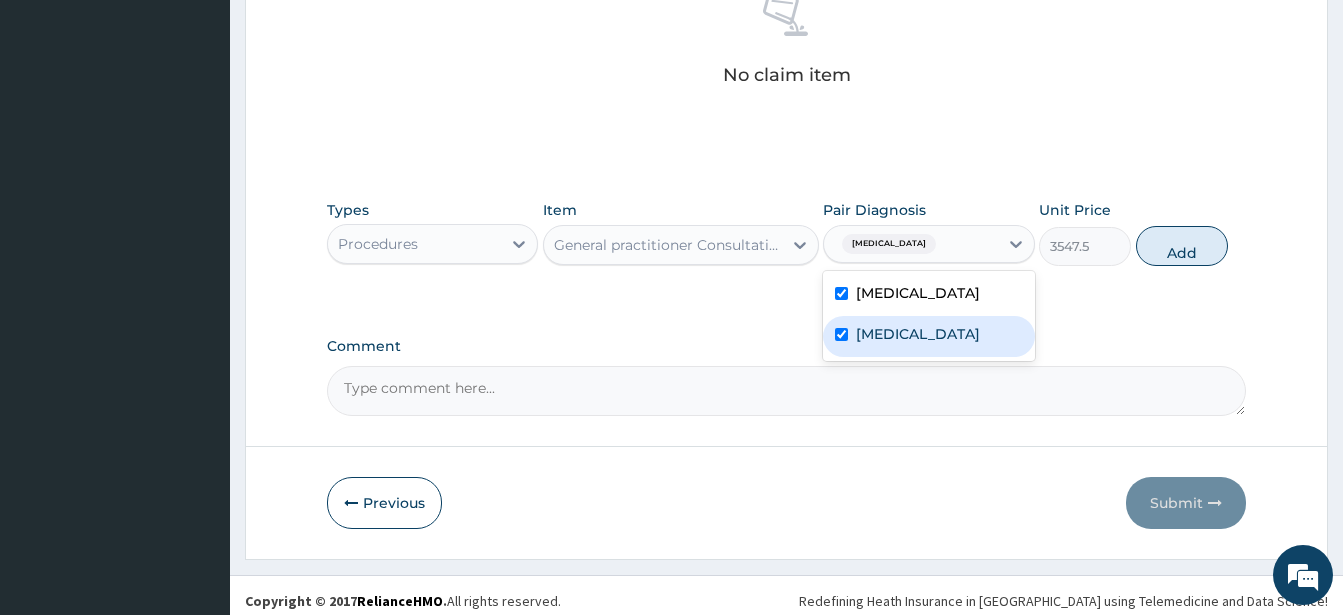 checkbox on "true" 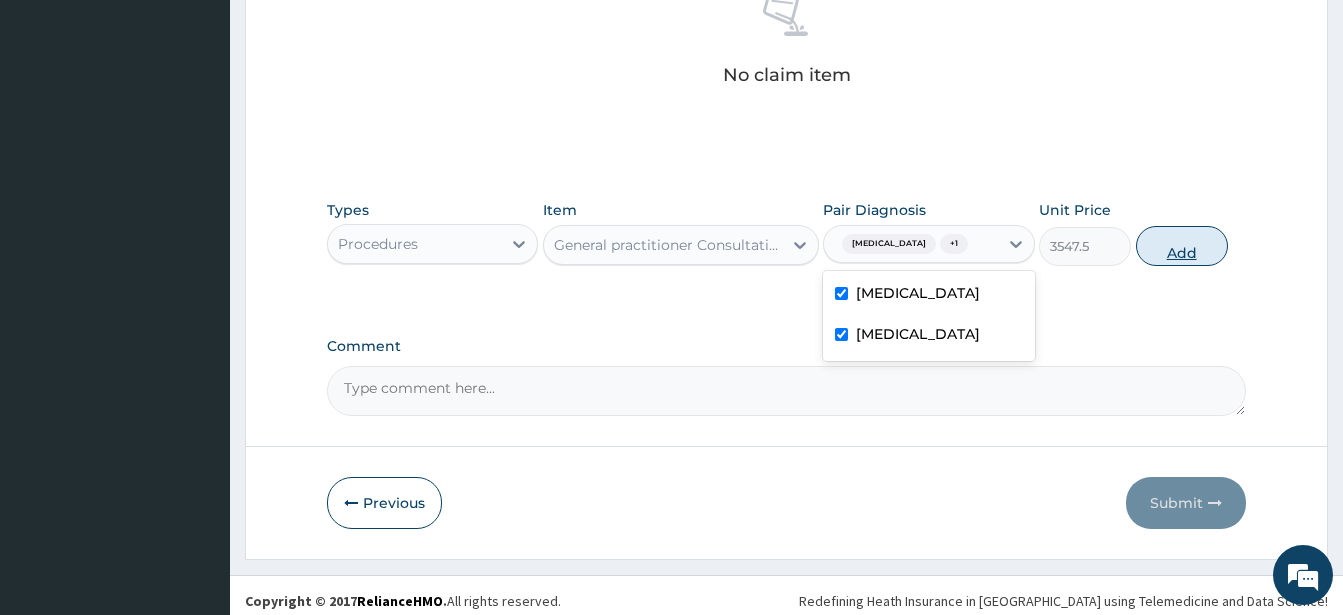 click on "Add" at bounding box center [1182, 246] 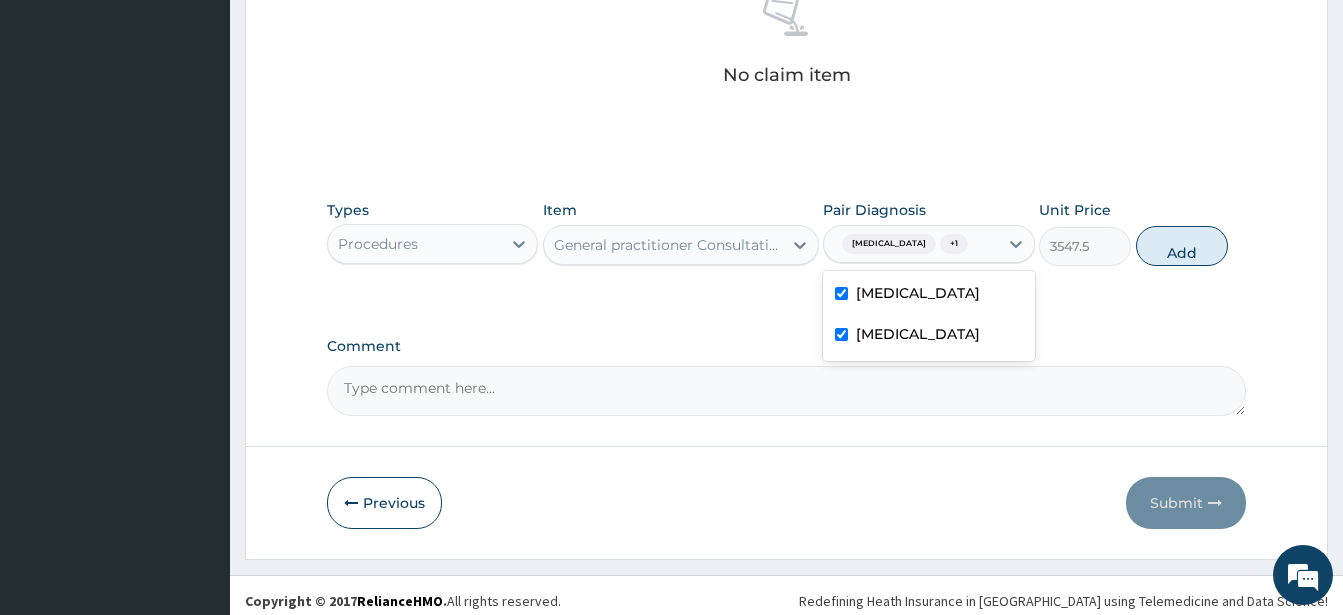 type on "0" 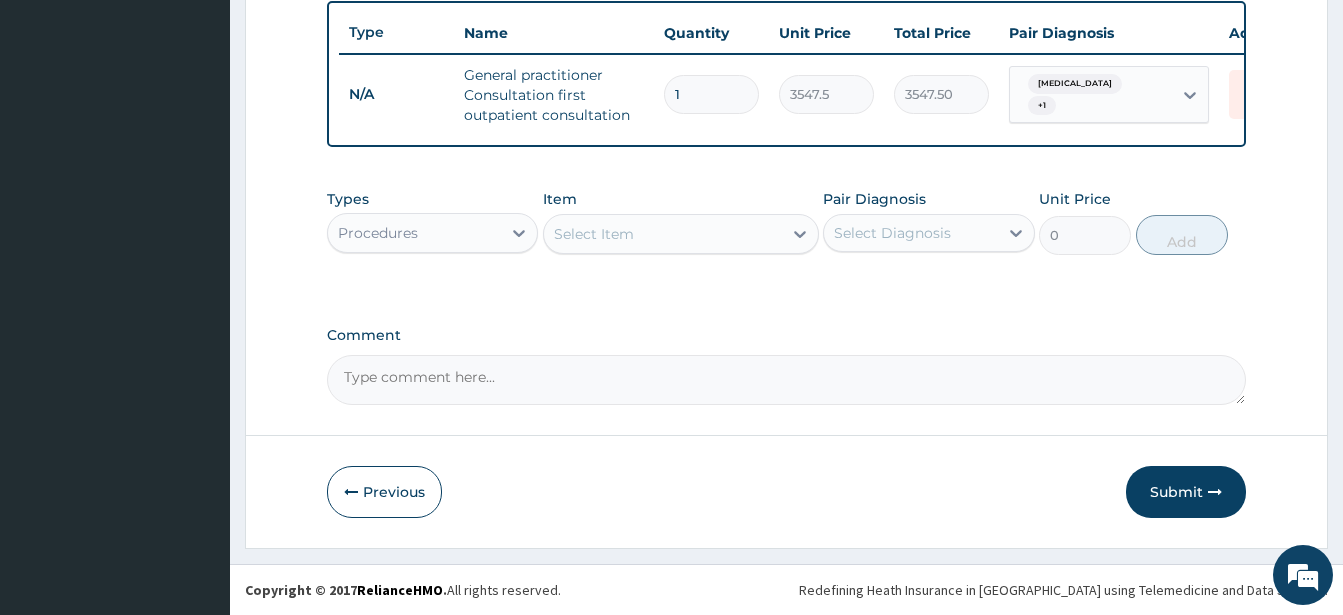 scroll, scrollTop: 760, scrollLeft: 0, axis: vertical 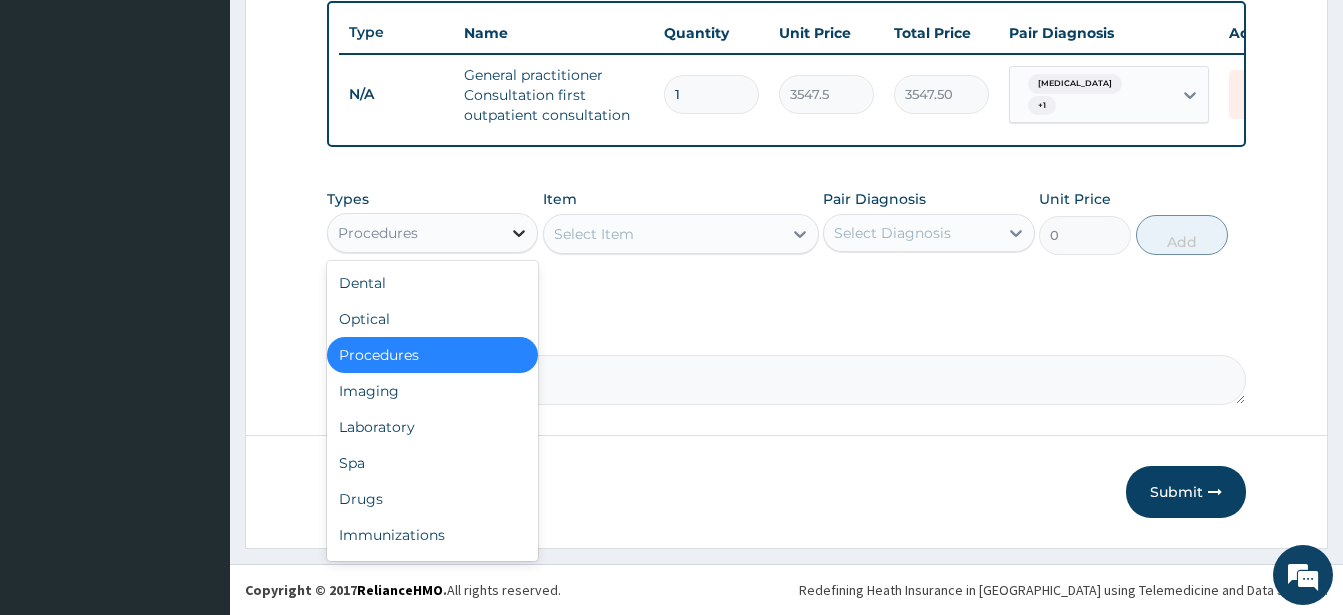 click 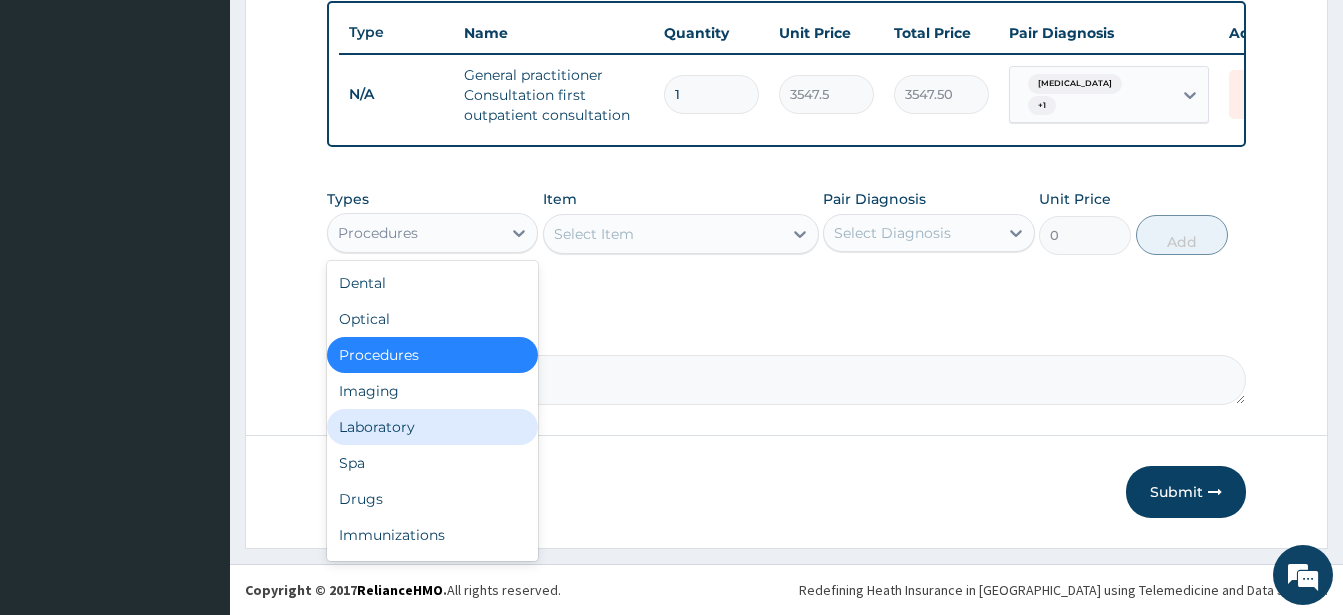 click on "Laboratory" at bounding box center [432, 427] 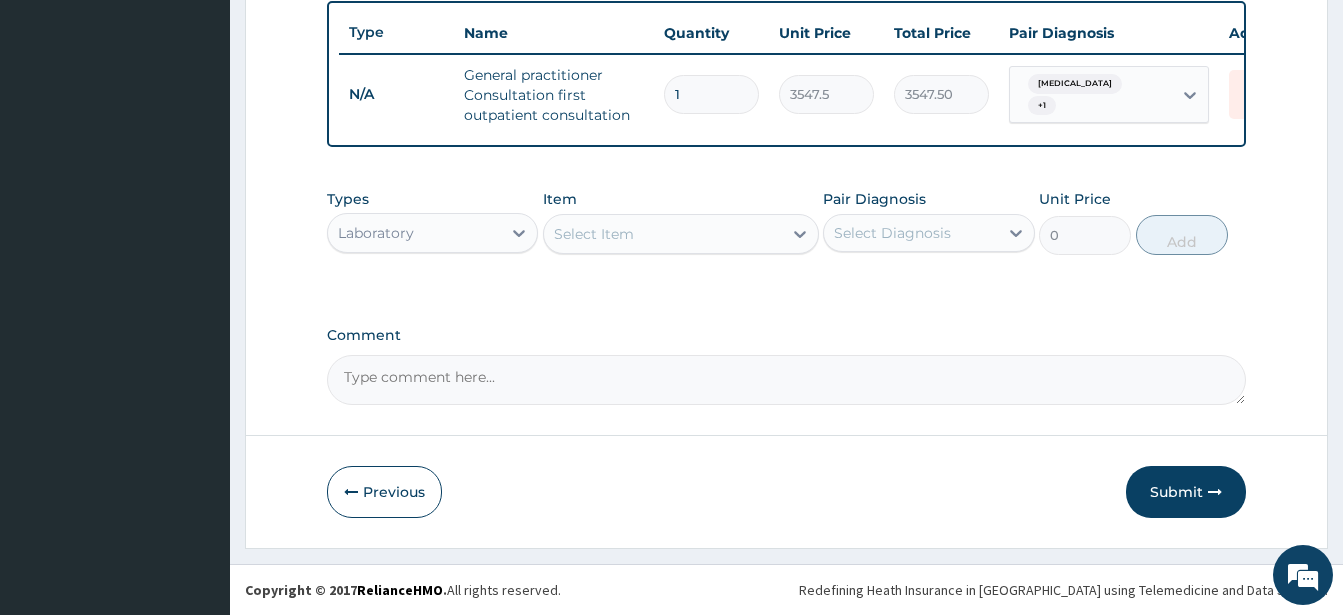 click on "Select Item" at bounding box center [594, 234] 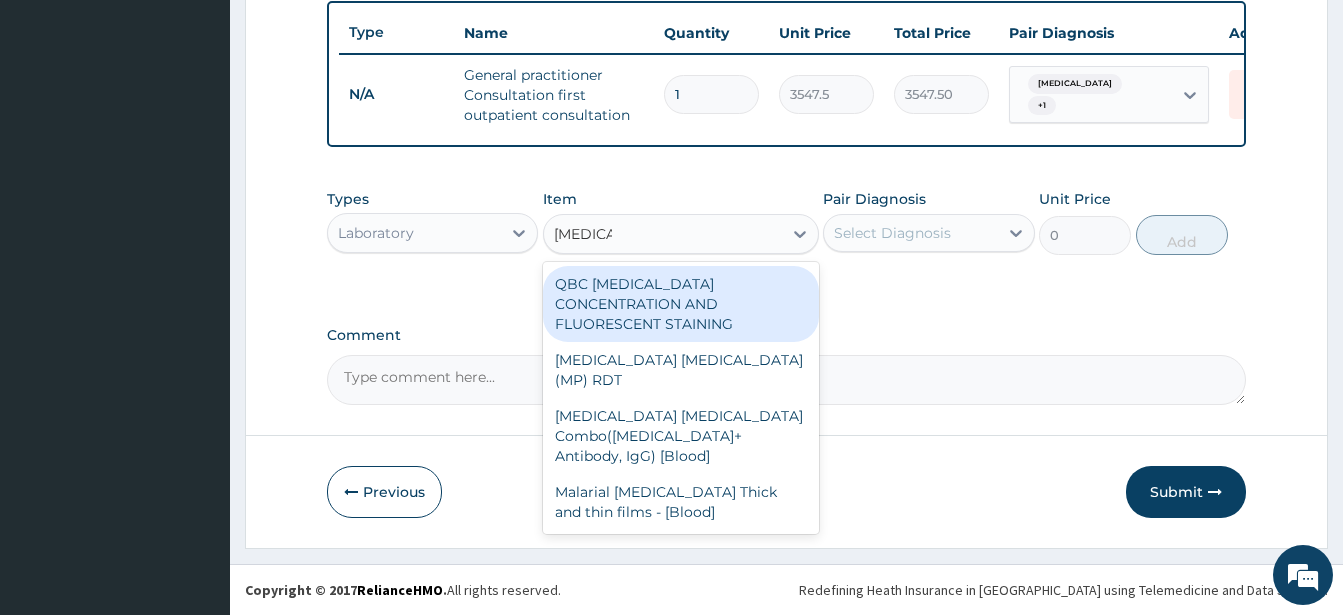 type on "malaria p" 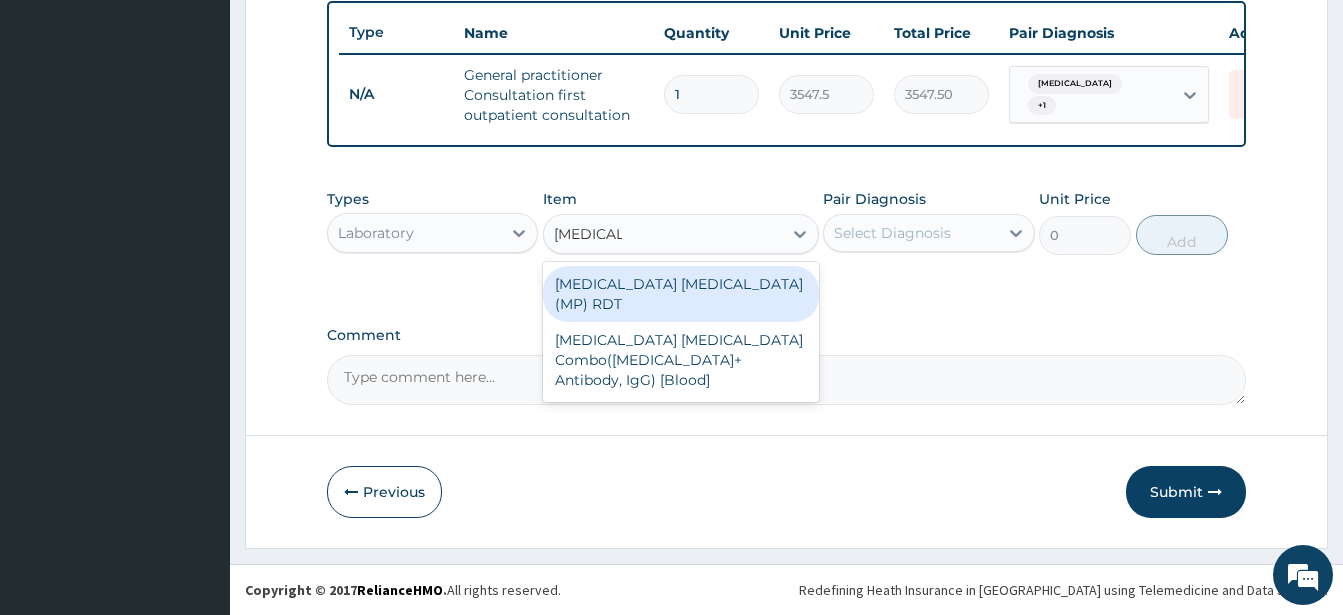 click on "MALARIA PARASITE (MP) RDT" at bounding box center (681, 294) 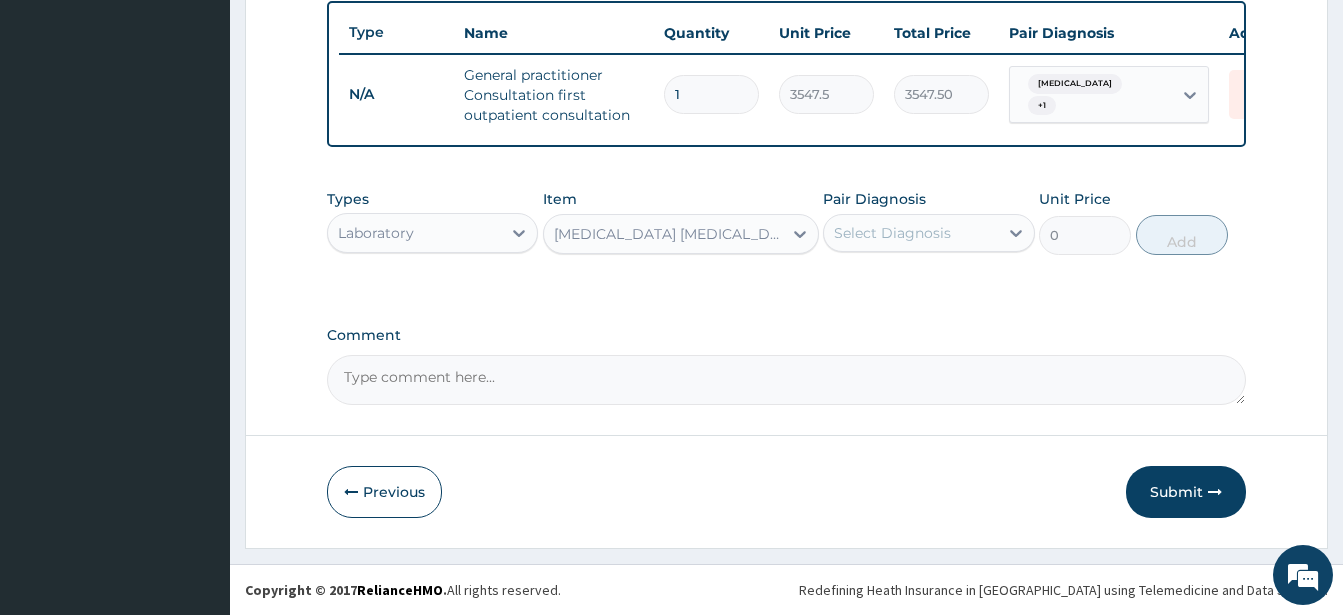 type 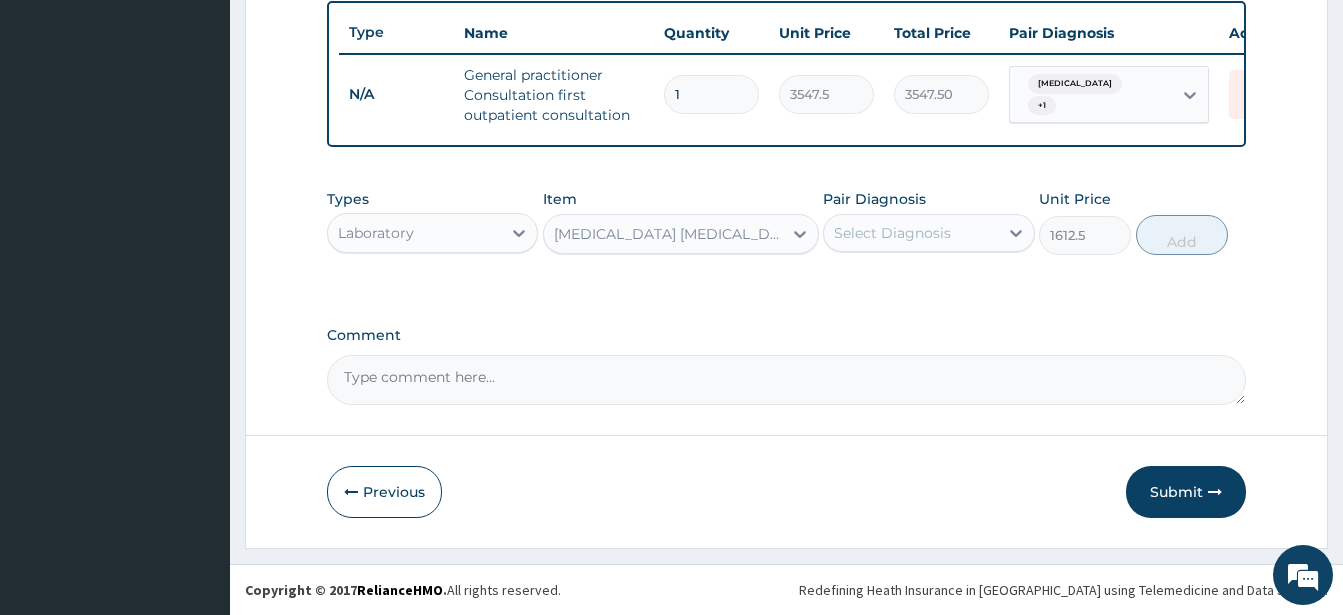 click on "Select Diagnosis" at bounding box center [892, 233] 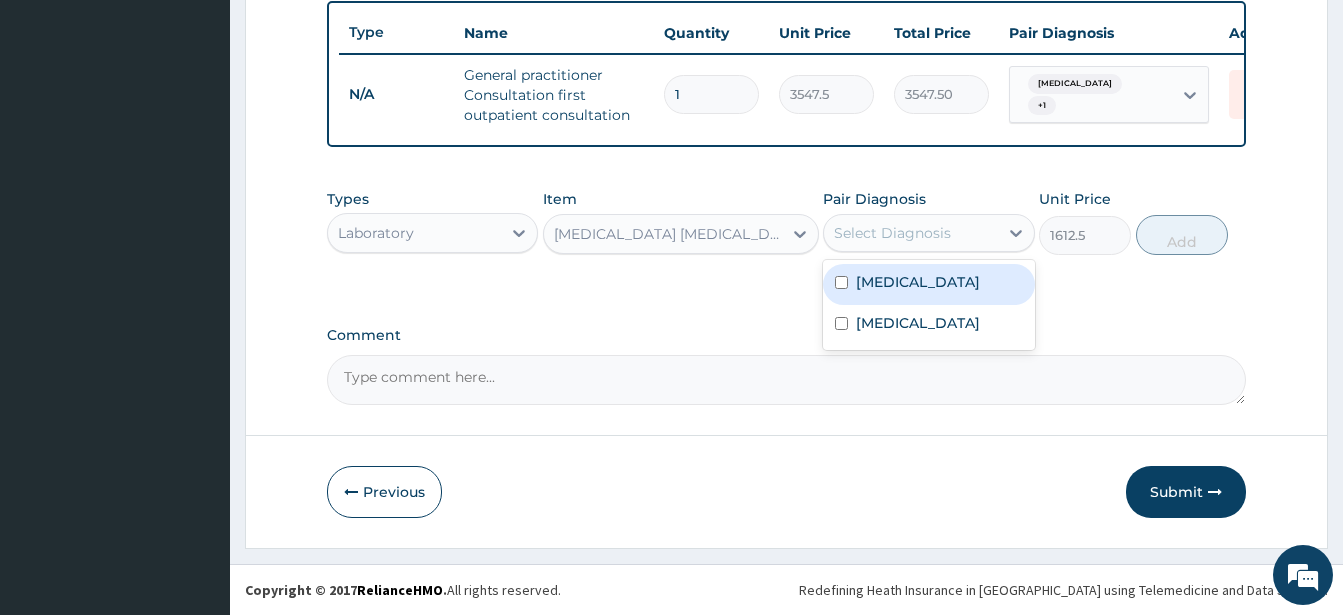 click at bounding box center (841, 282) 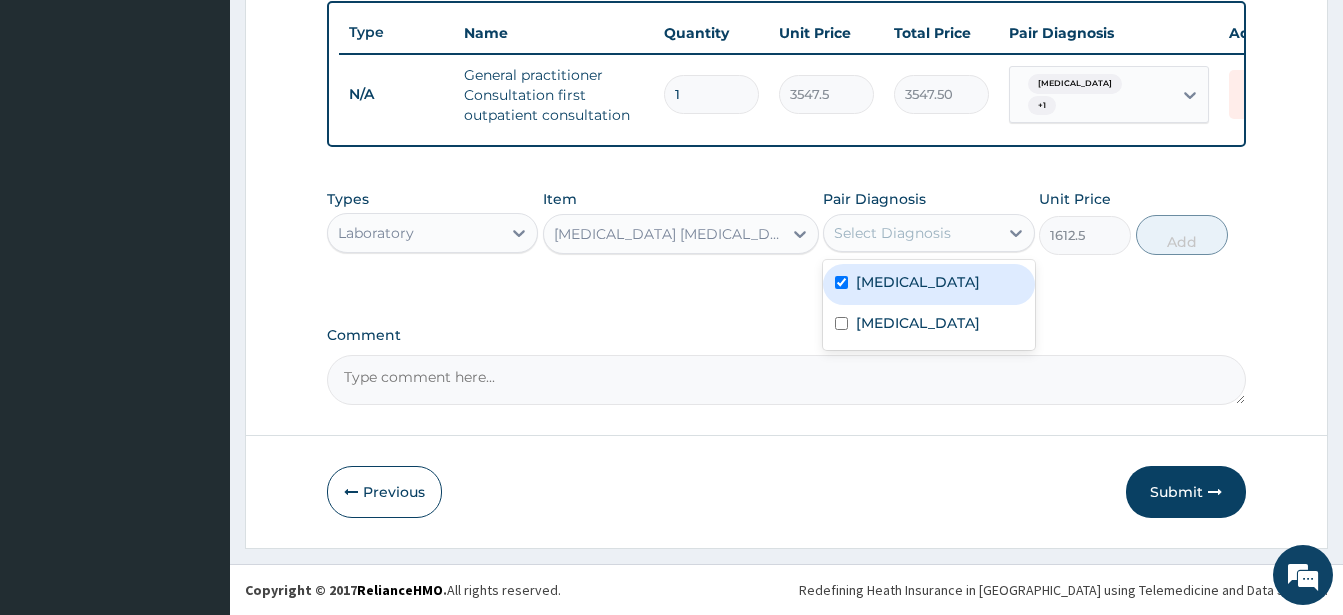 checkbox on "true" 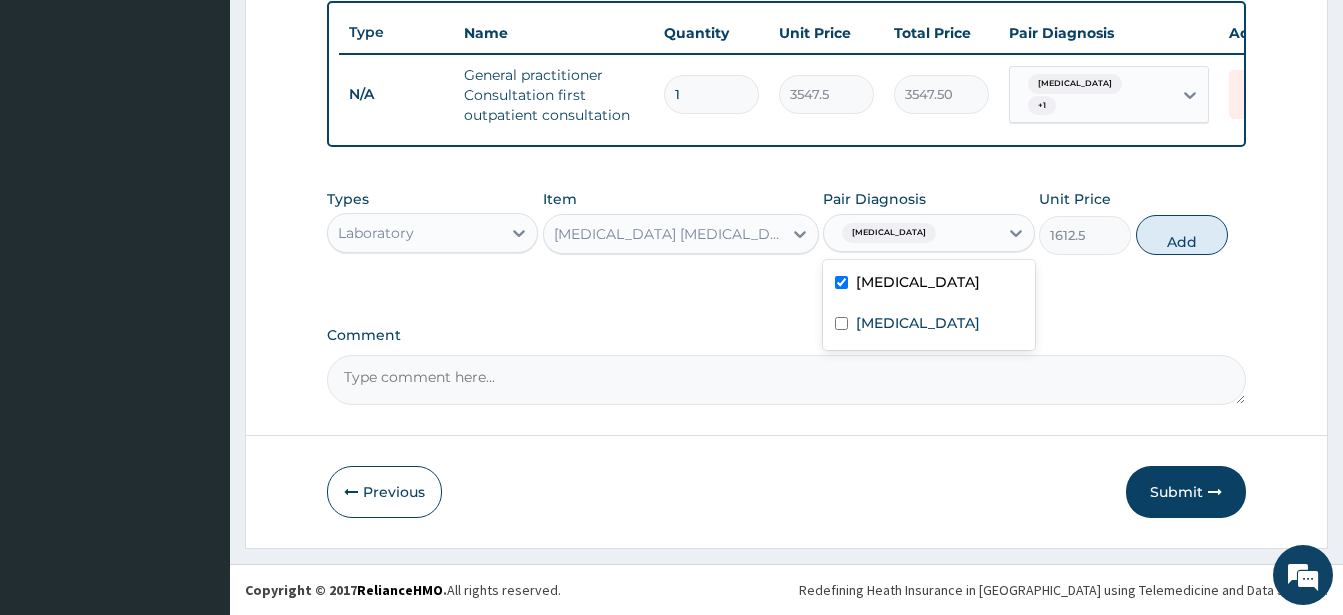 click on "Types Laboratory Item MALARIA PARASITE (MP) RDT Pair Diagnosis option Malaria, selected. option Malaria selected, 1 of 2. 2 results available. Use Up and Down to choose options, press Enter to select the currently focused option, press Escape to exit the menu, press Tab to select the option and exit the menu. Malaria Malaria Sepsis Unit Price 1612.5 Add" at bounding box center (786, 222) 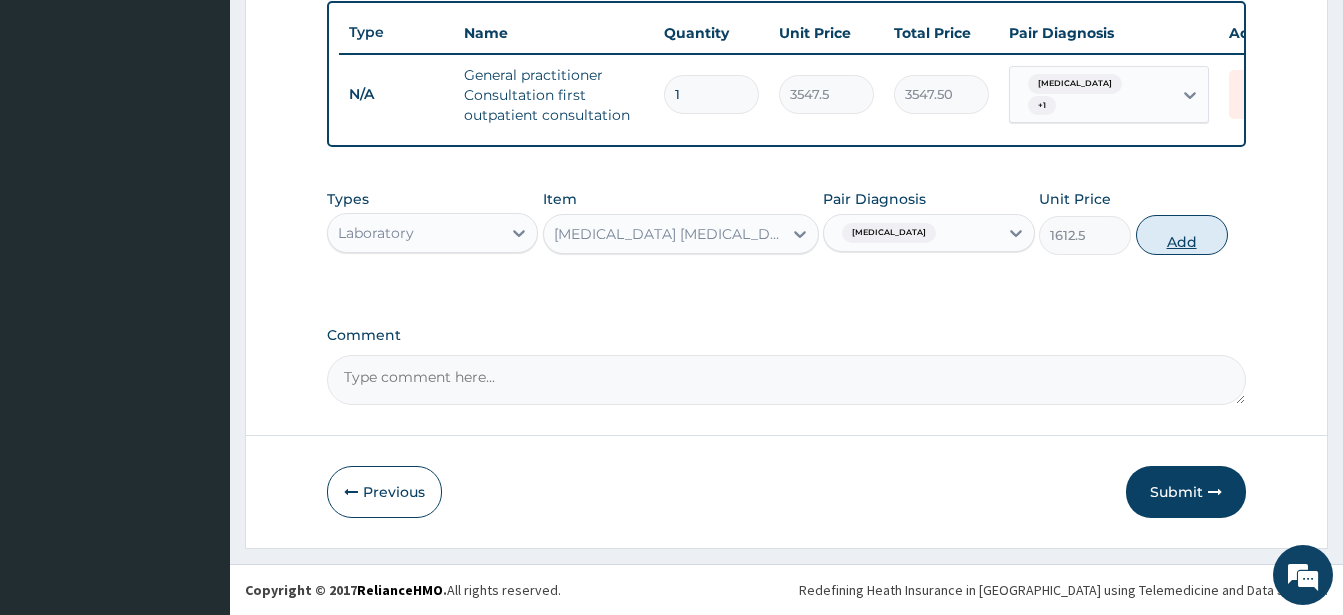 click on "Add" at bounding box center (1182, 235) 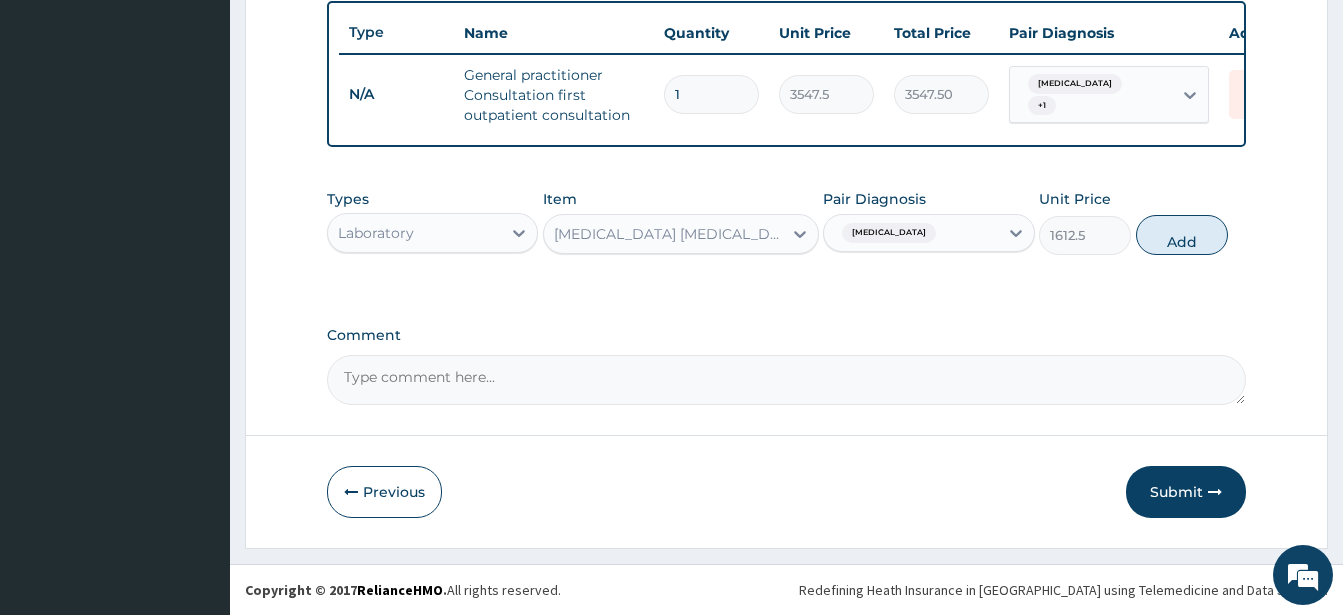 type on "0" 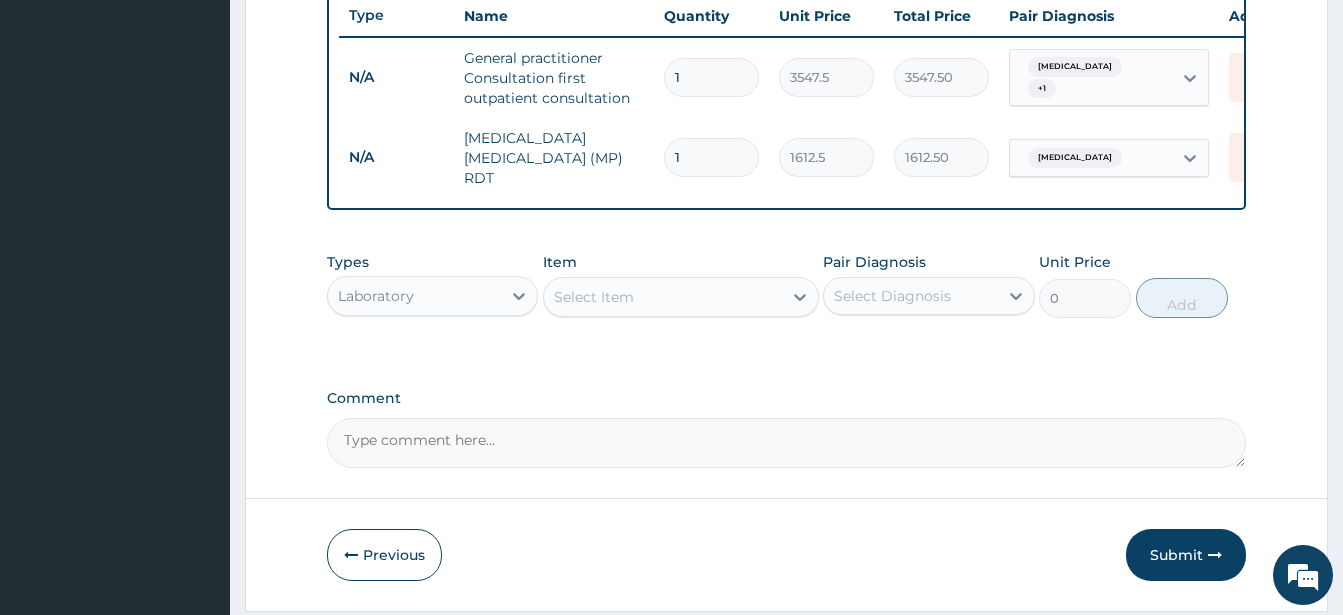 click on "Select Item" at bounding box center (594, 297) 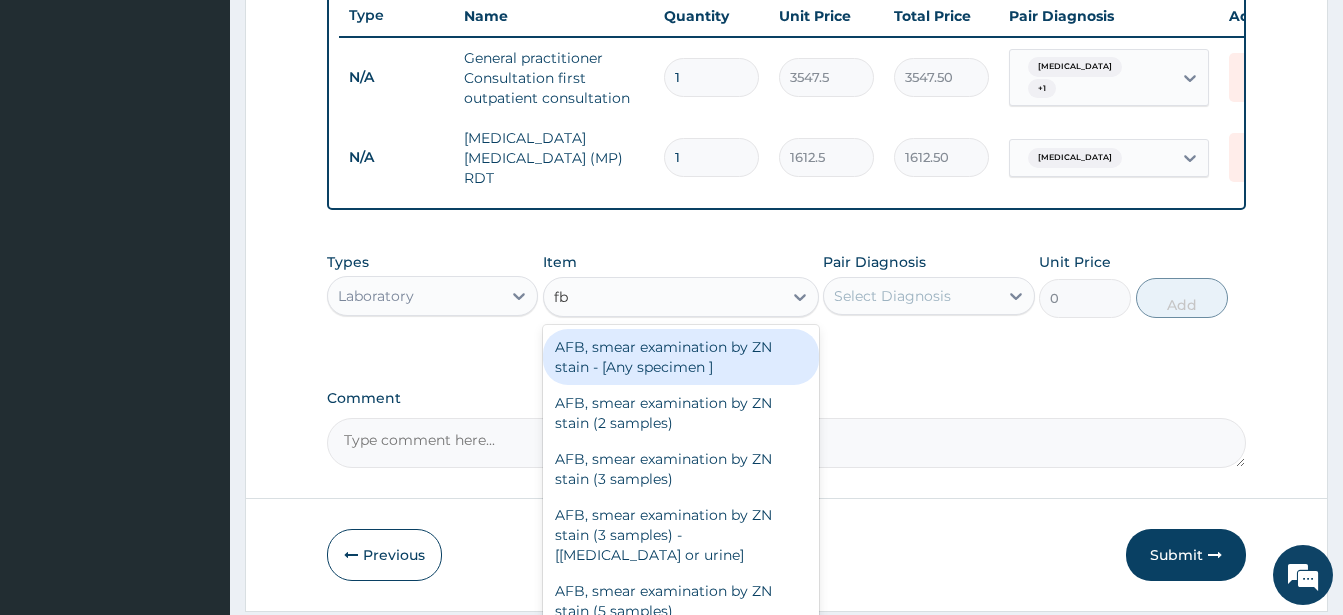 type on "fbc" 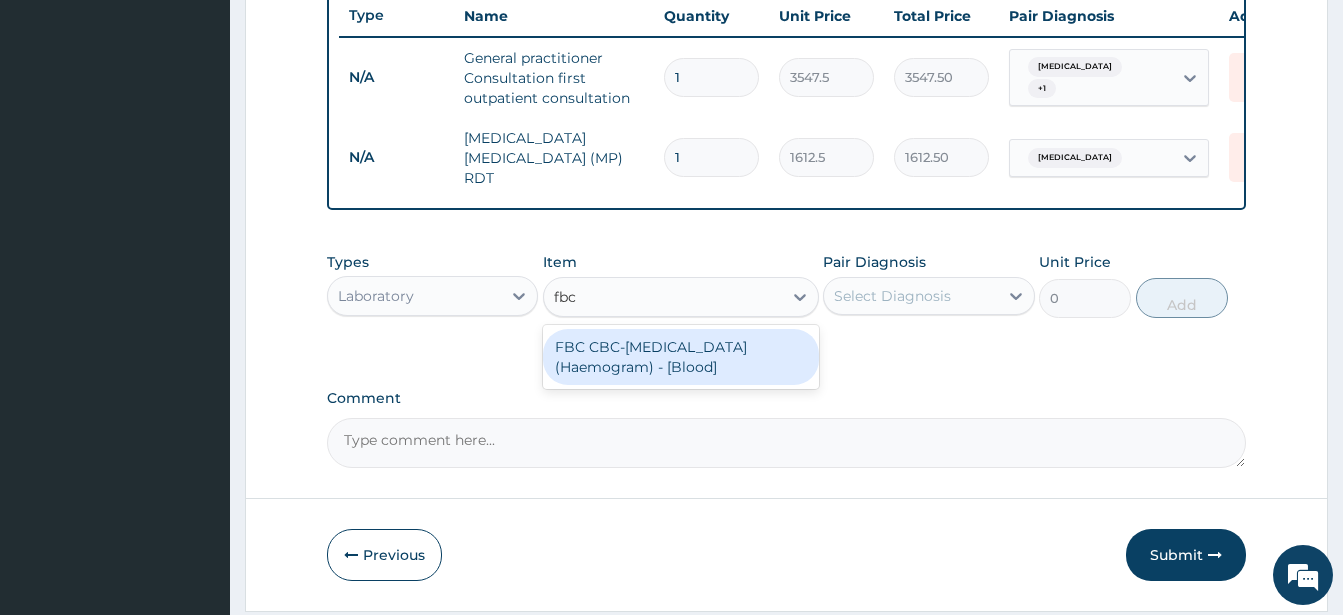 click on "FBC CBC-Complete Blood Count (Haemogram) - [Blood]" at bounding box center (681, 357) 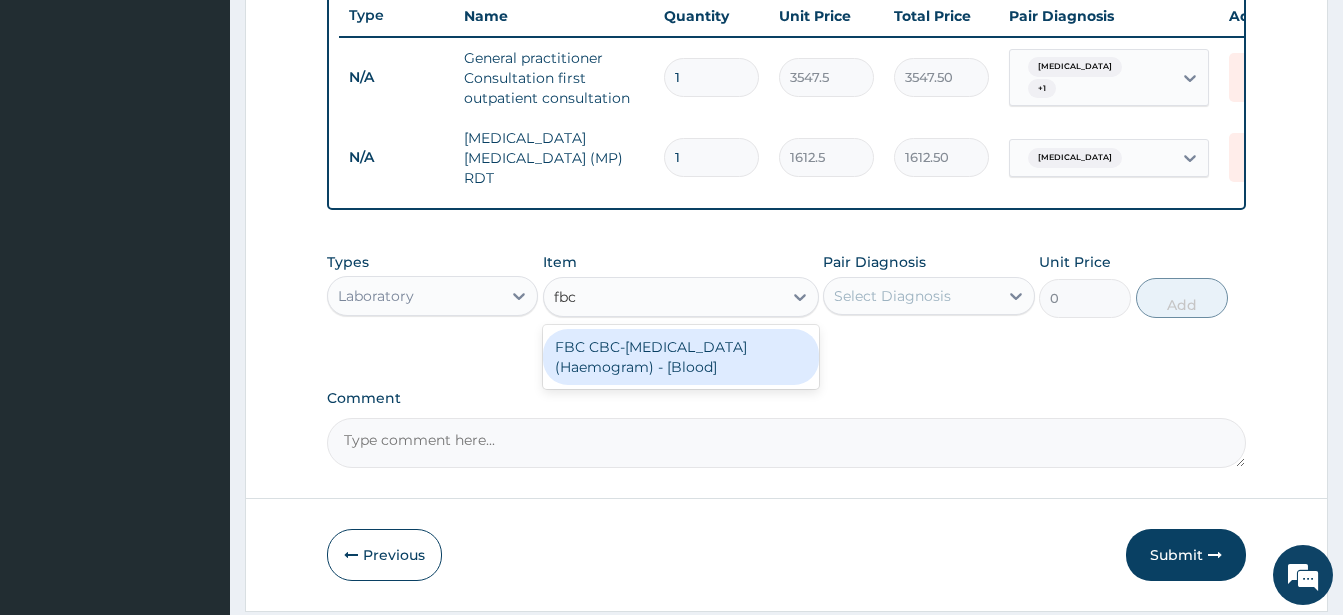 type 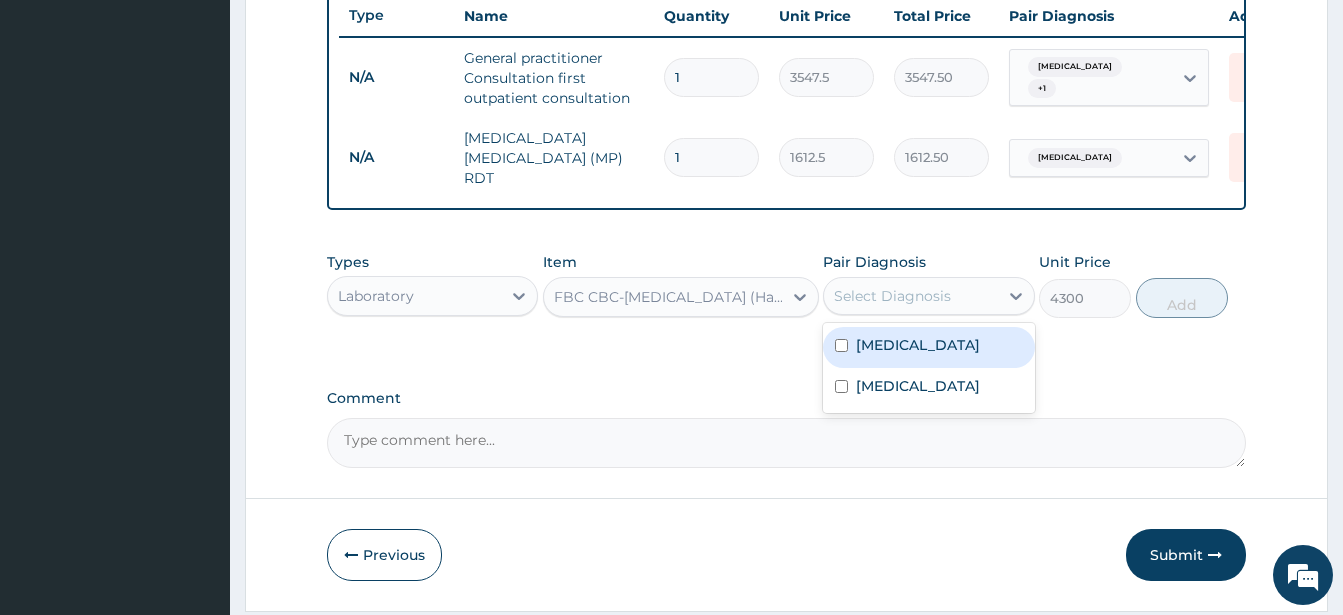 click on "Select Diagnosis" at bounding box center (910, 296) 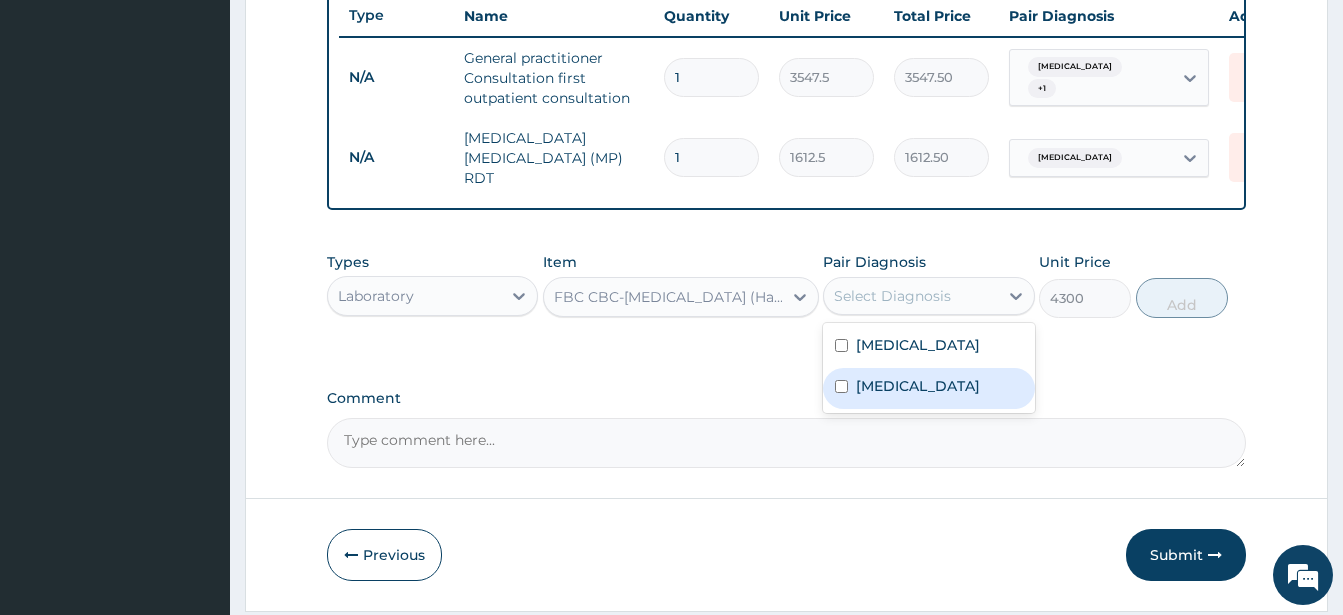 click at bounding box center [841, 386] 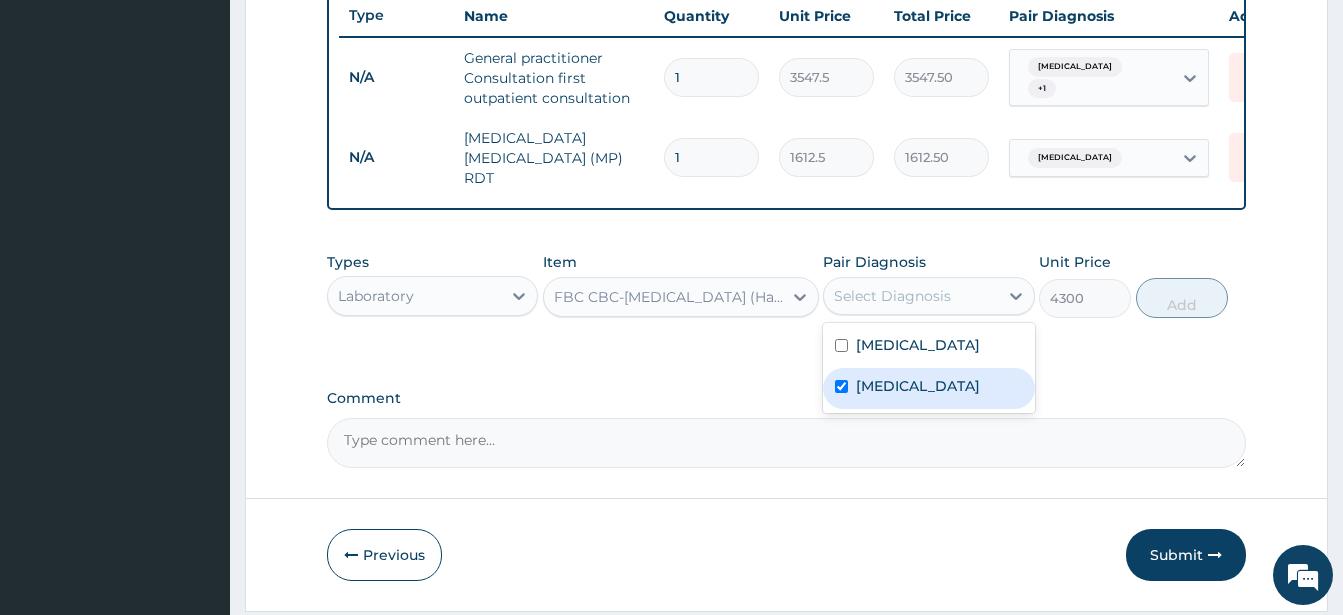 checkbox on "true" 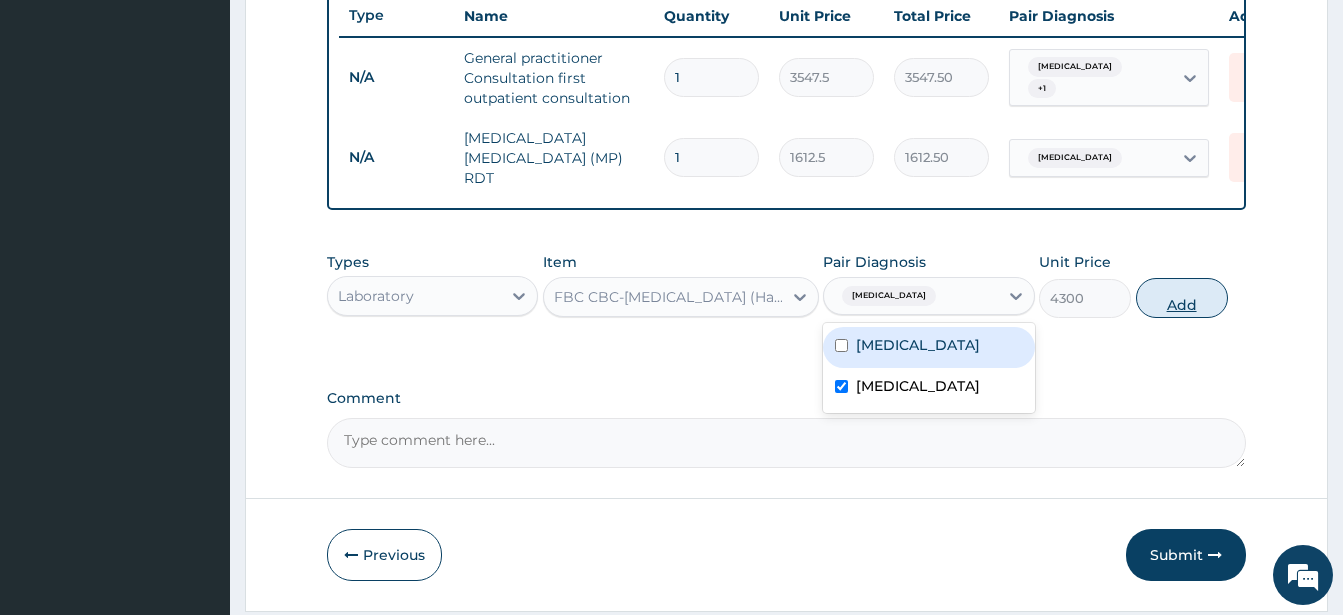 click on "Add" at bounding box center [1182, 298] 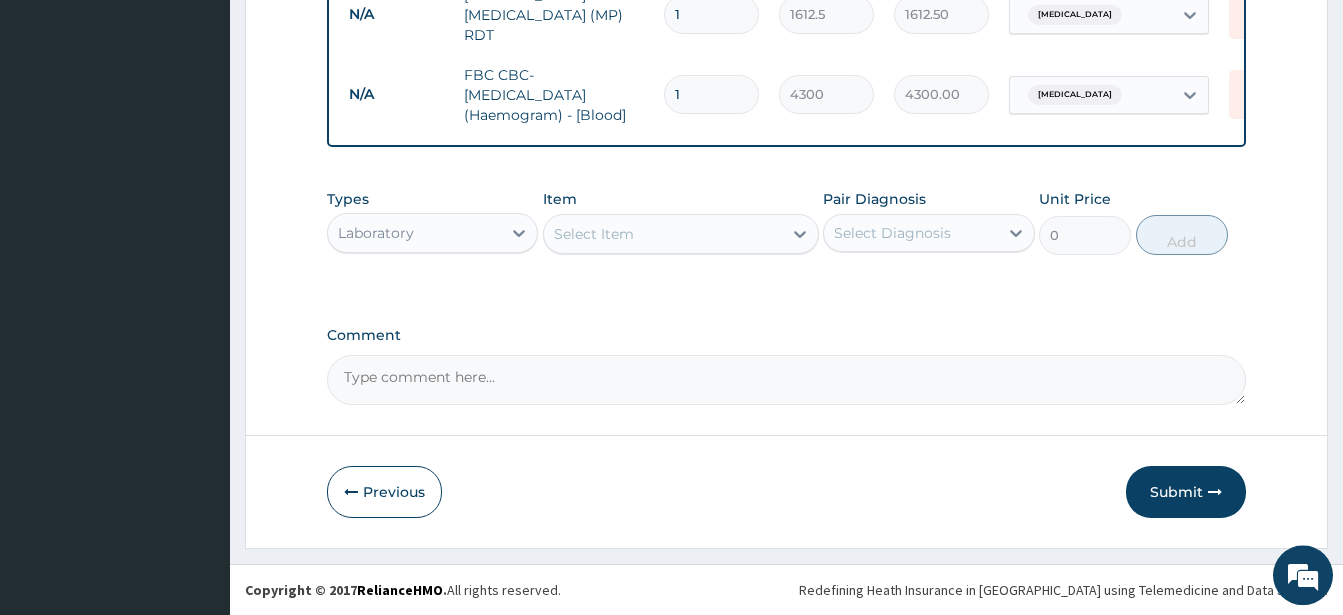 scroll, scrollTop: 909, scrollLeft: 0, axis: vertical 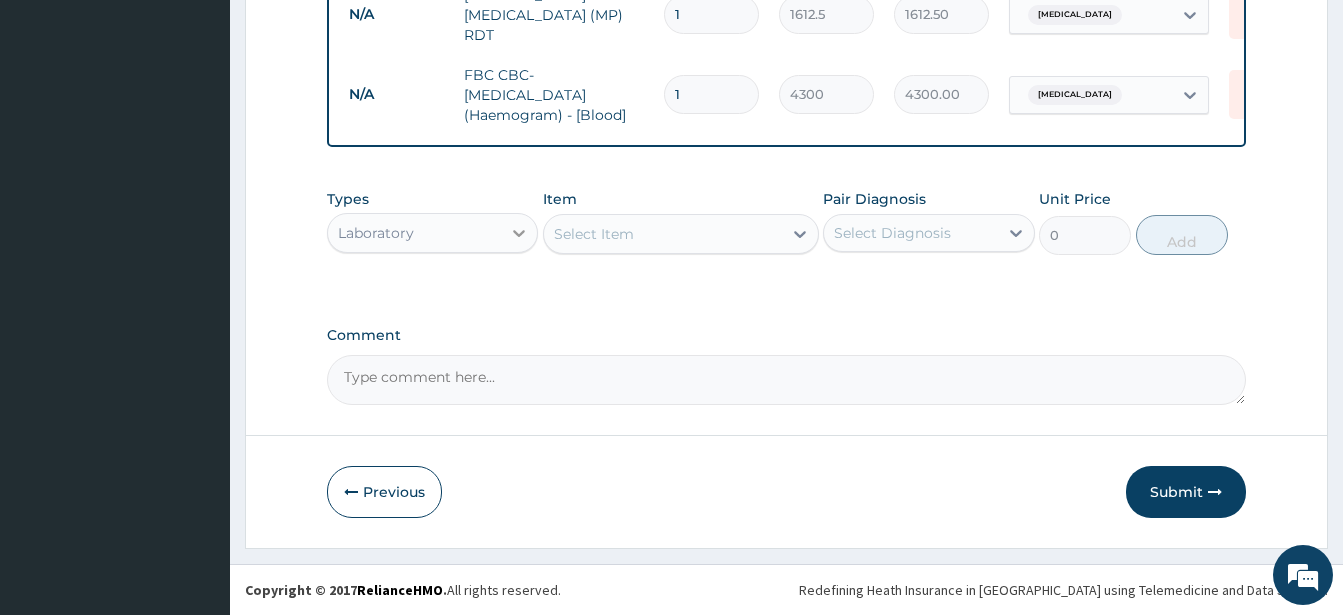 click 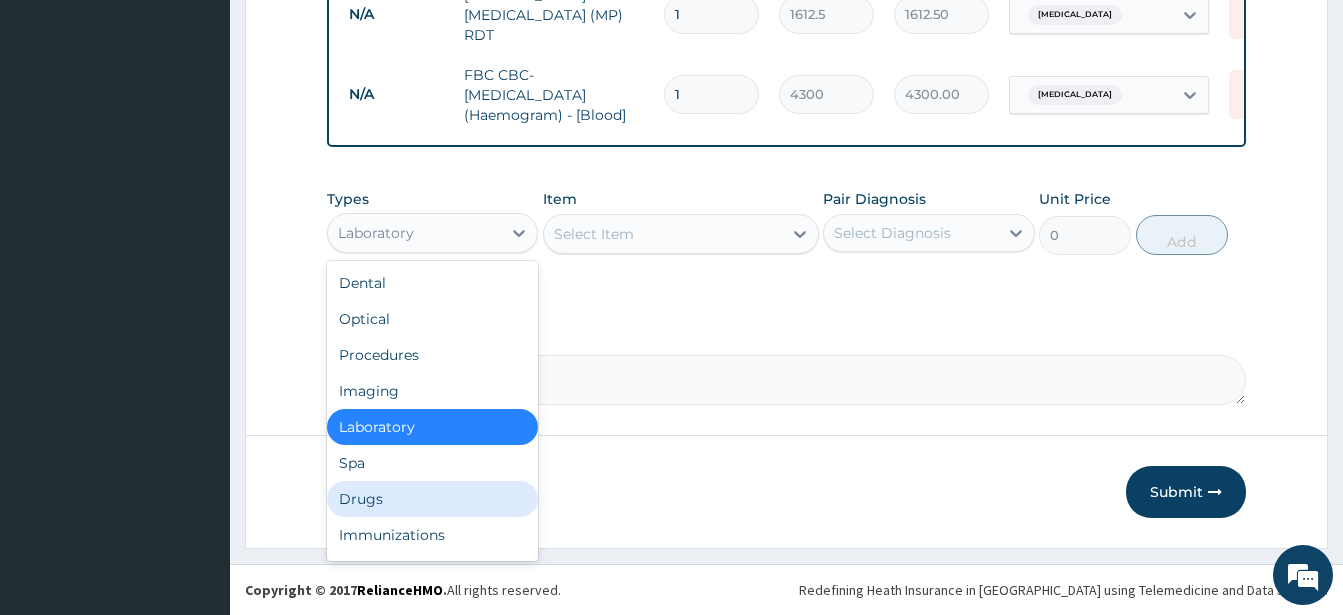 click on "Drugs" at bounding box center [432, 499] 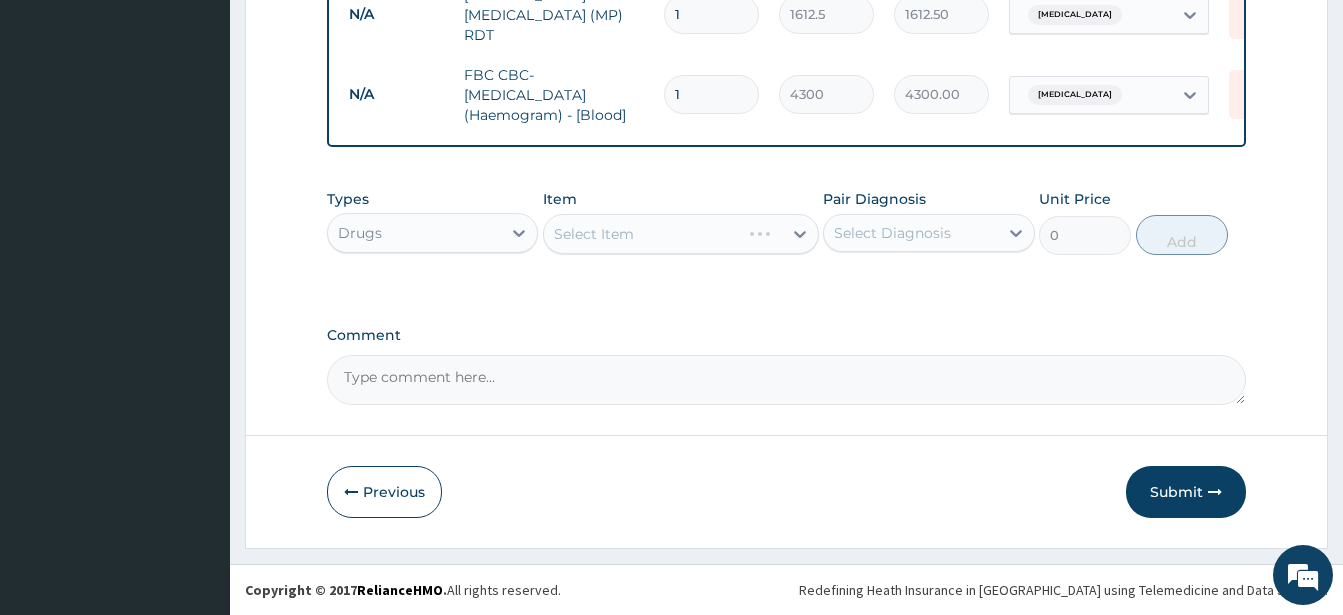 click on "Select Item" at bounding box center (681, 234) 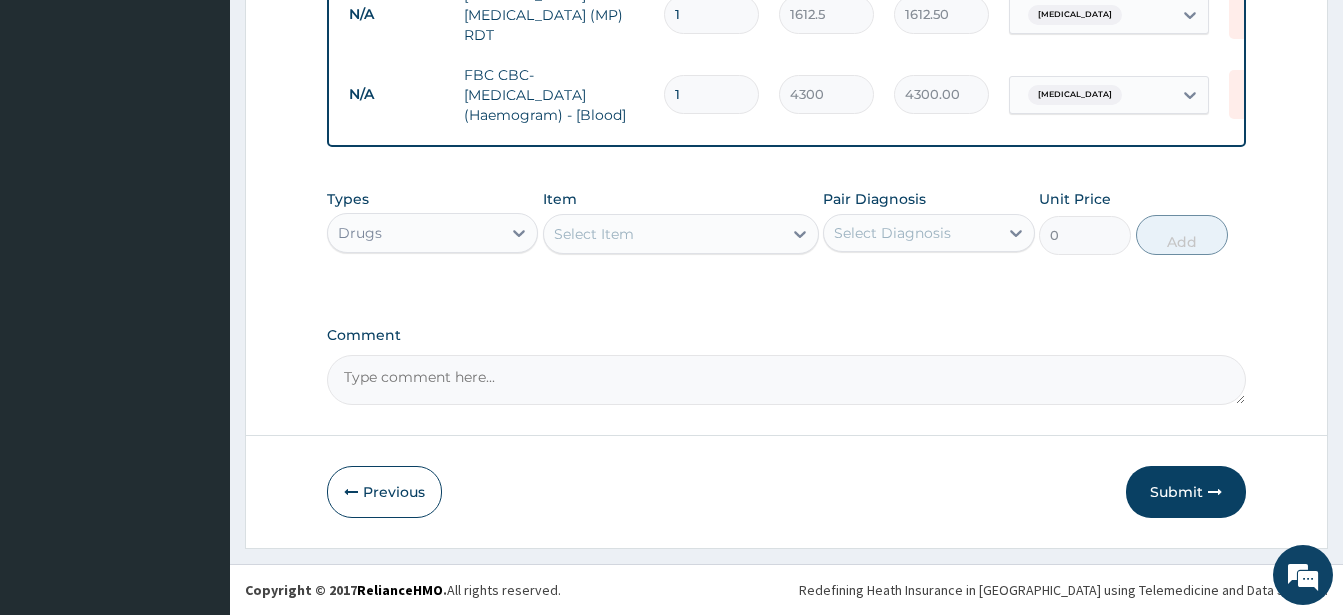 click on "Select Item" at bounding box center (663, 234) 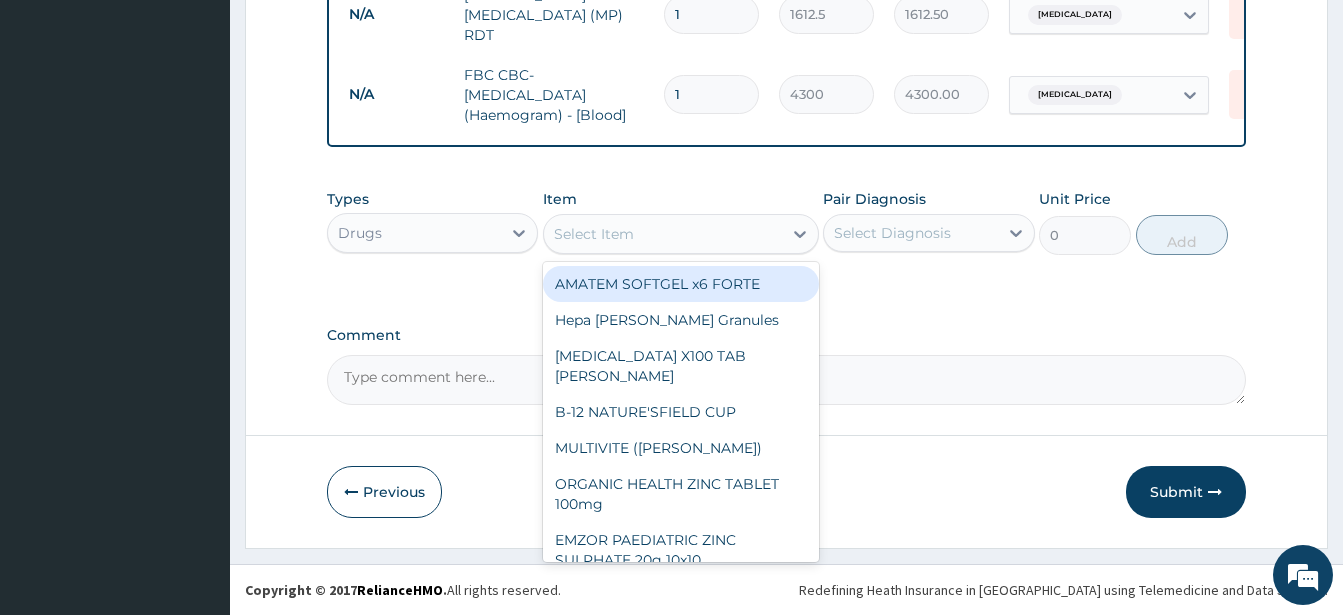 click on "AMATEM SOFTGEL x6 FORTE" at bounding box center [681, 284] 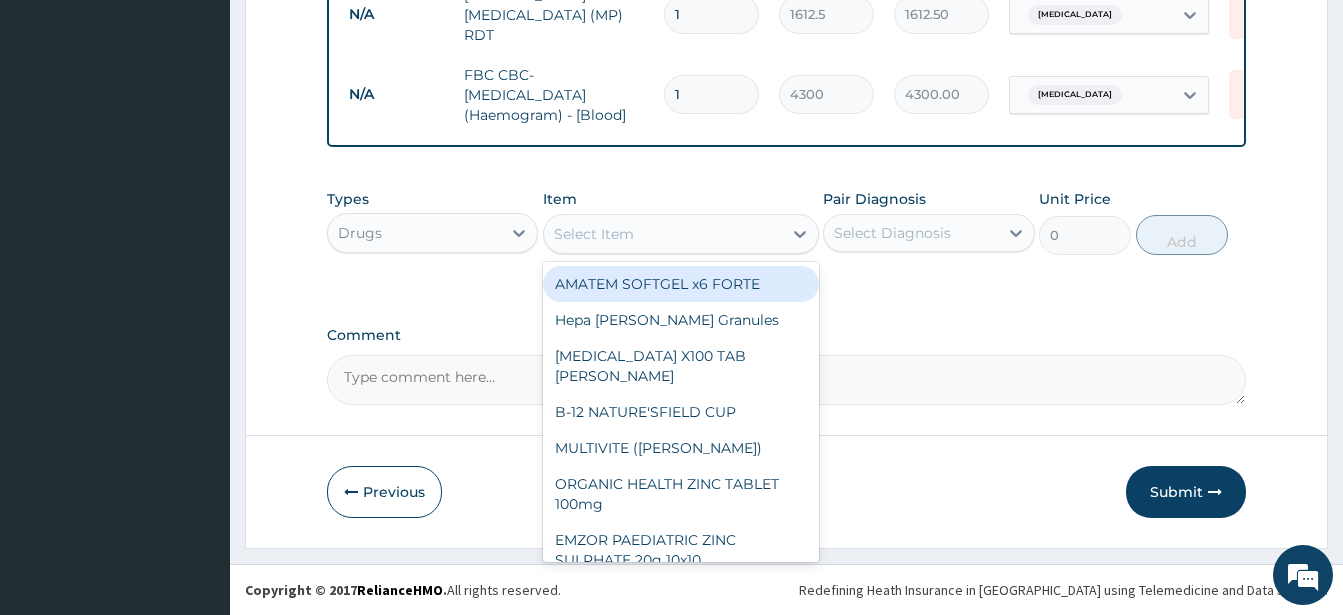 type on "473" 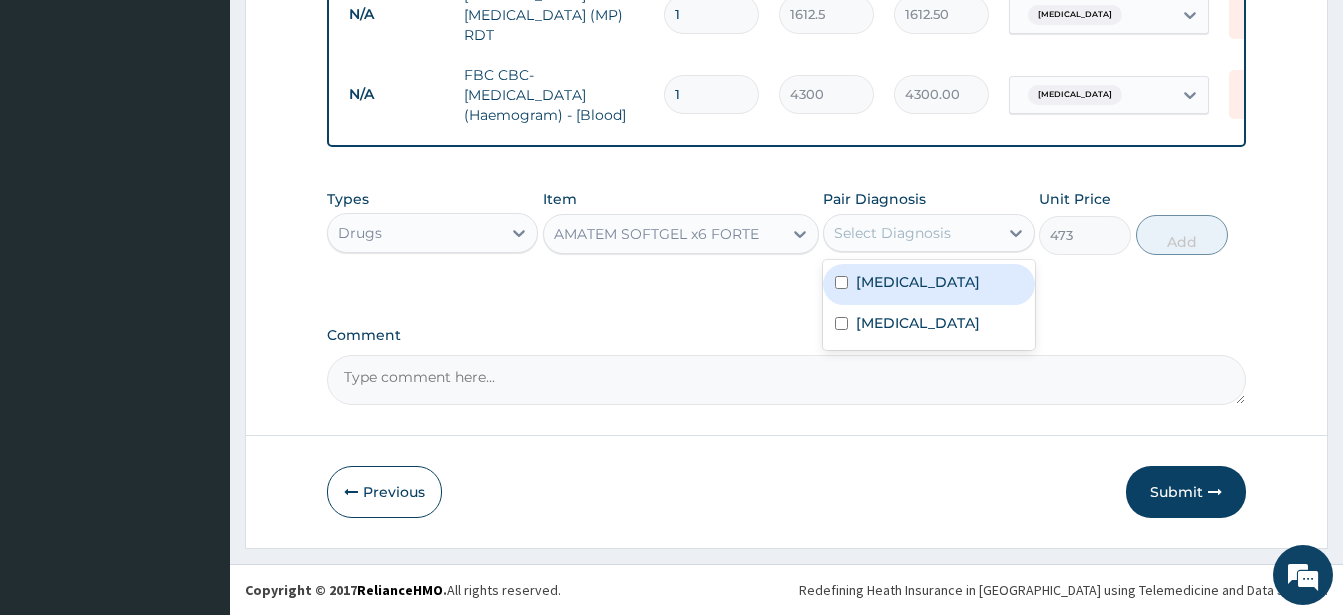 click on "Select Diagnosis" at bounding box center (892, 233) 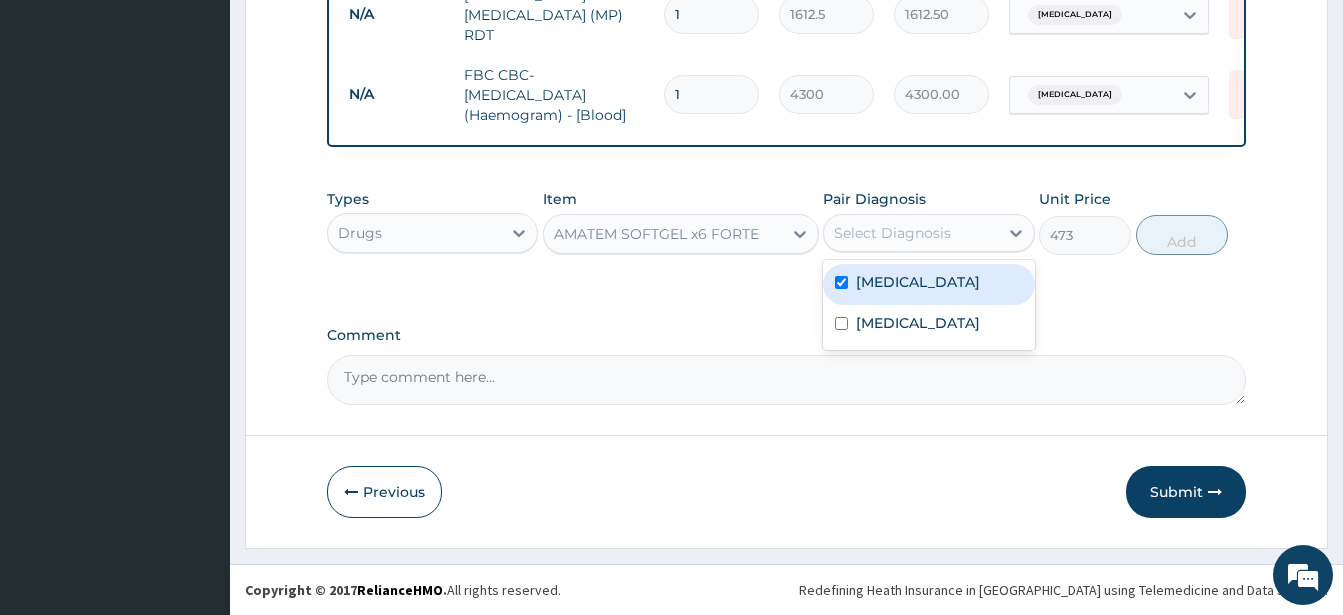 checkbox on "true" 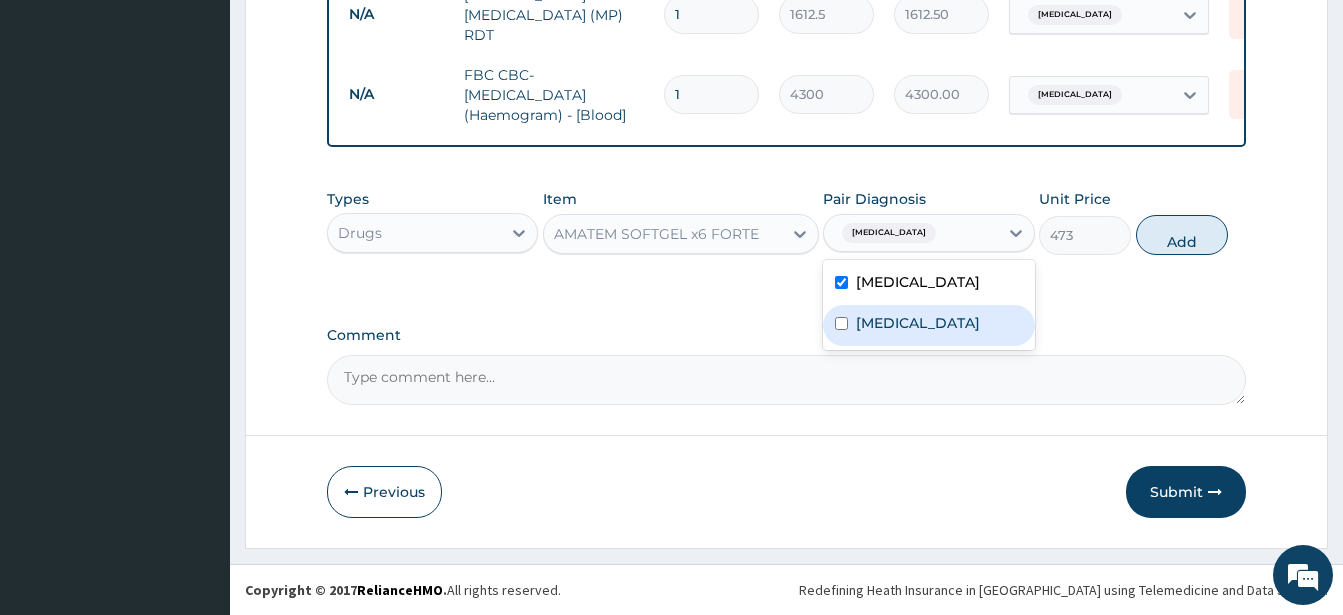 click at bounding box center [841, 323] 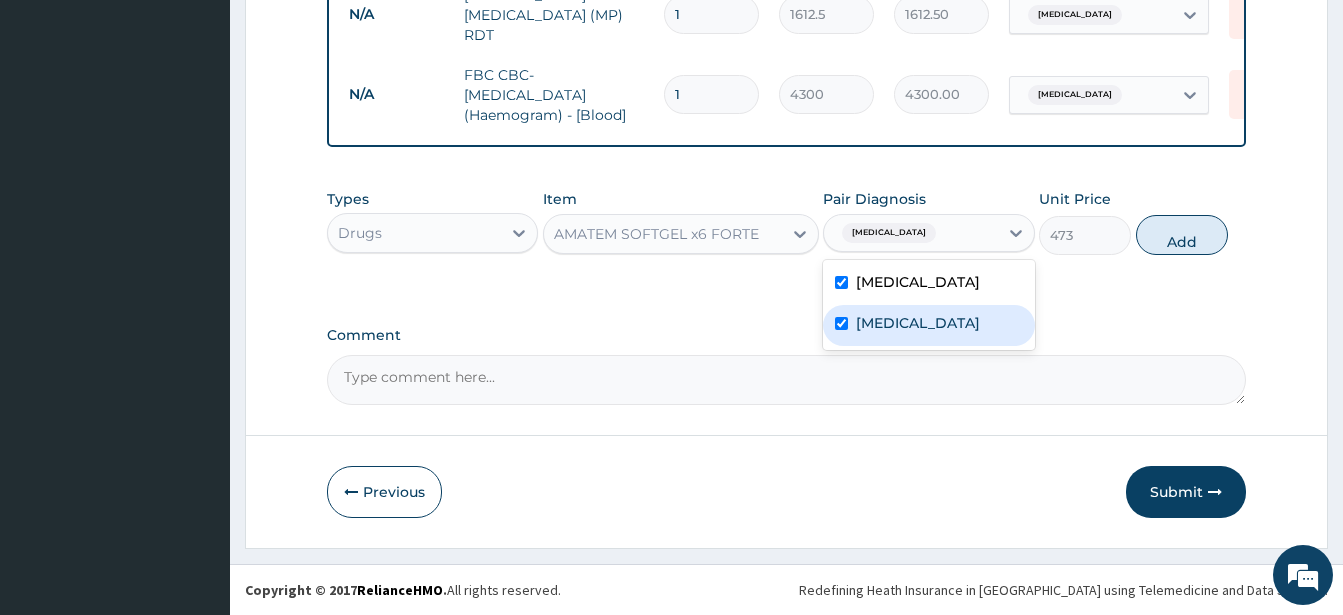 checkbox on "true" 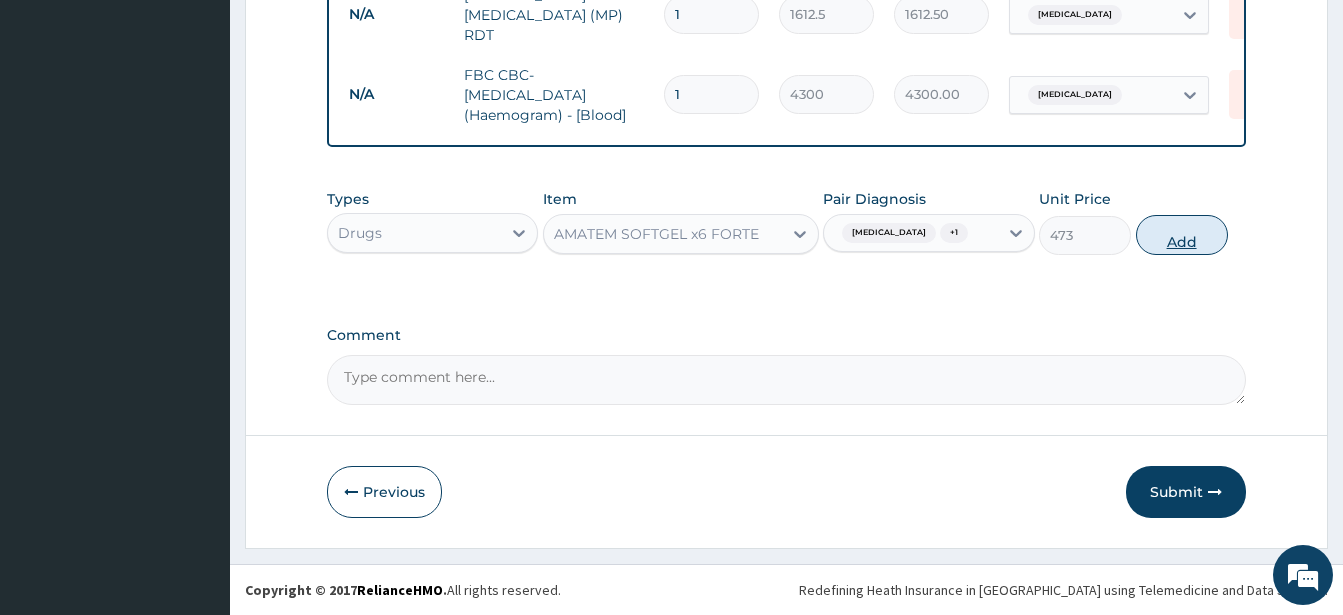click on "Add" at bounding box center (1182, 235) 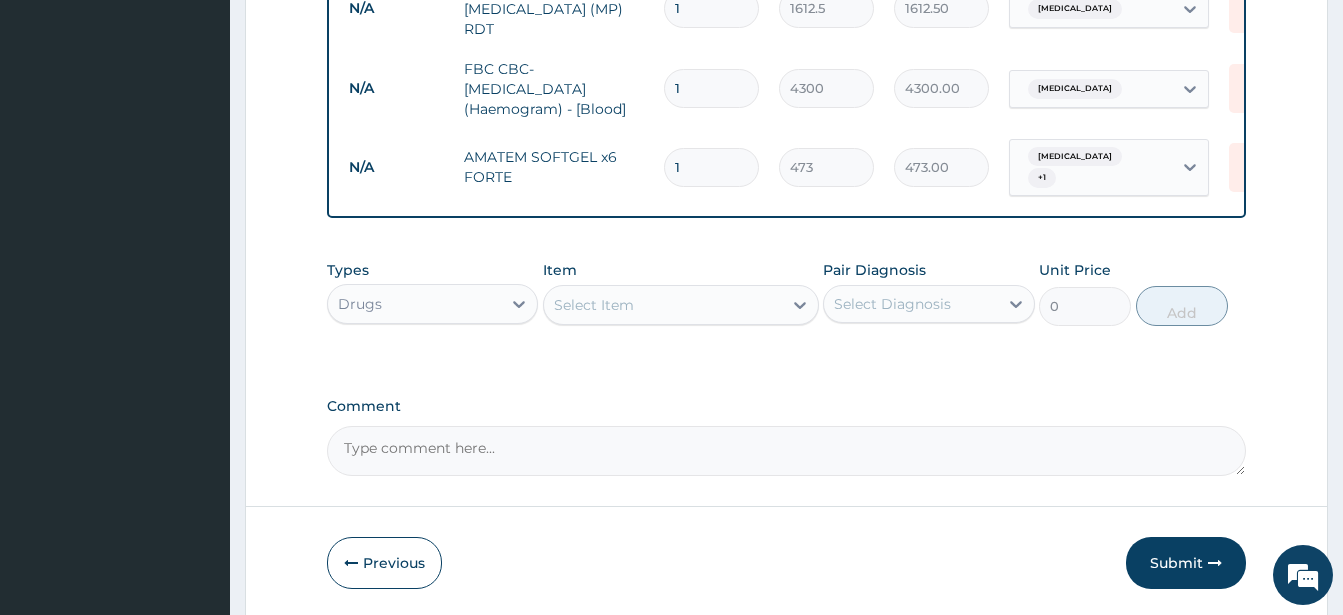type 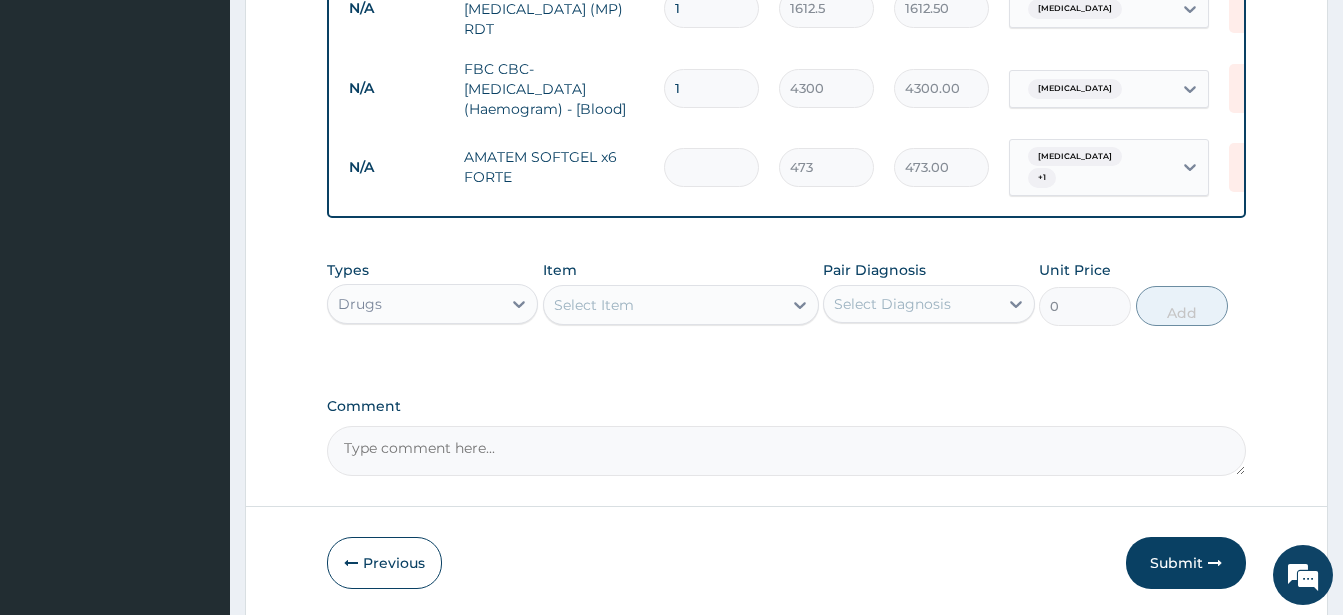 type on "0.00" 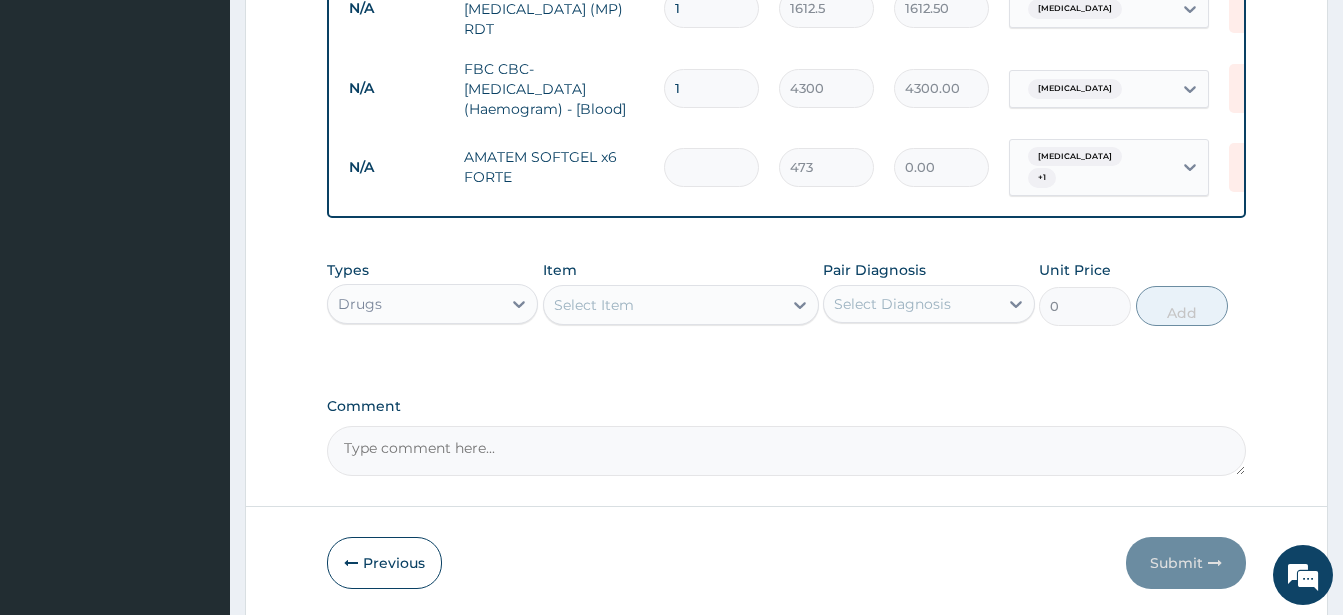 type on "6" 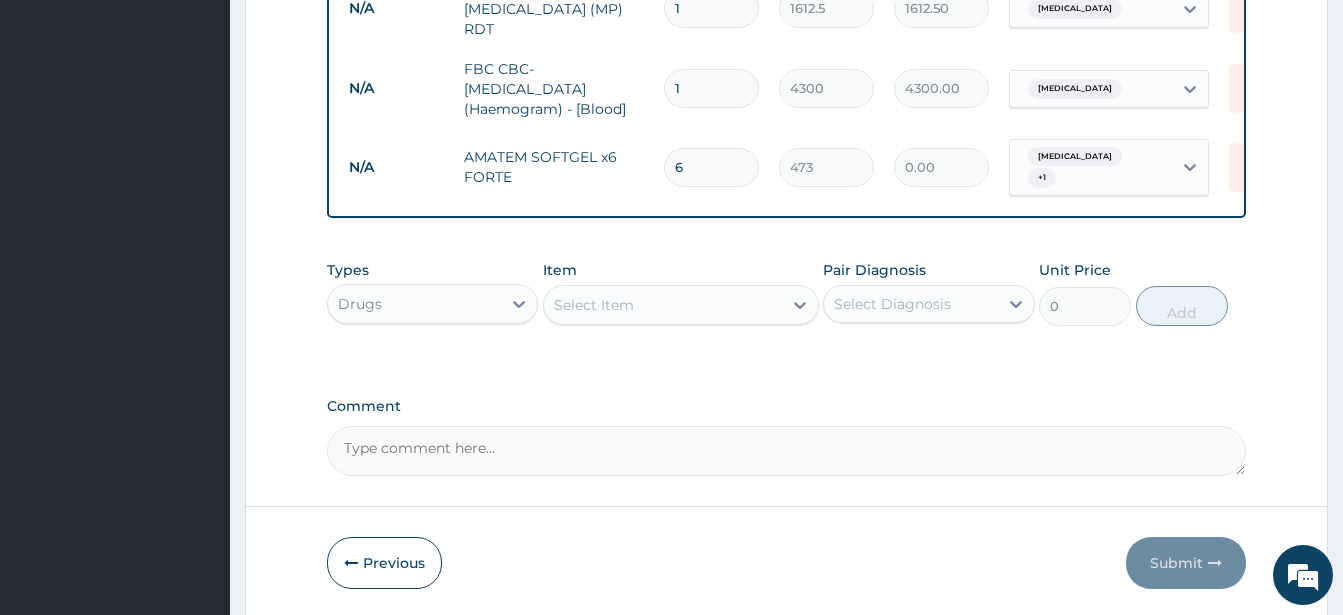 type on "2838.00" 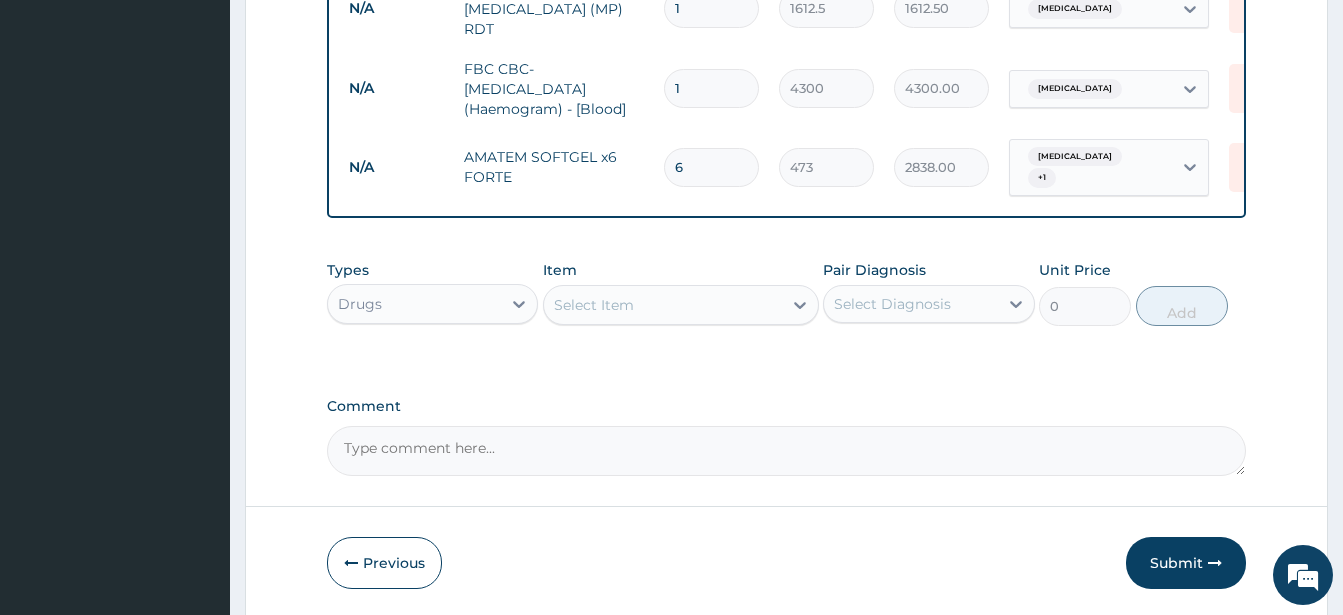 type on "6" 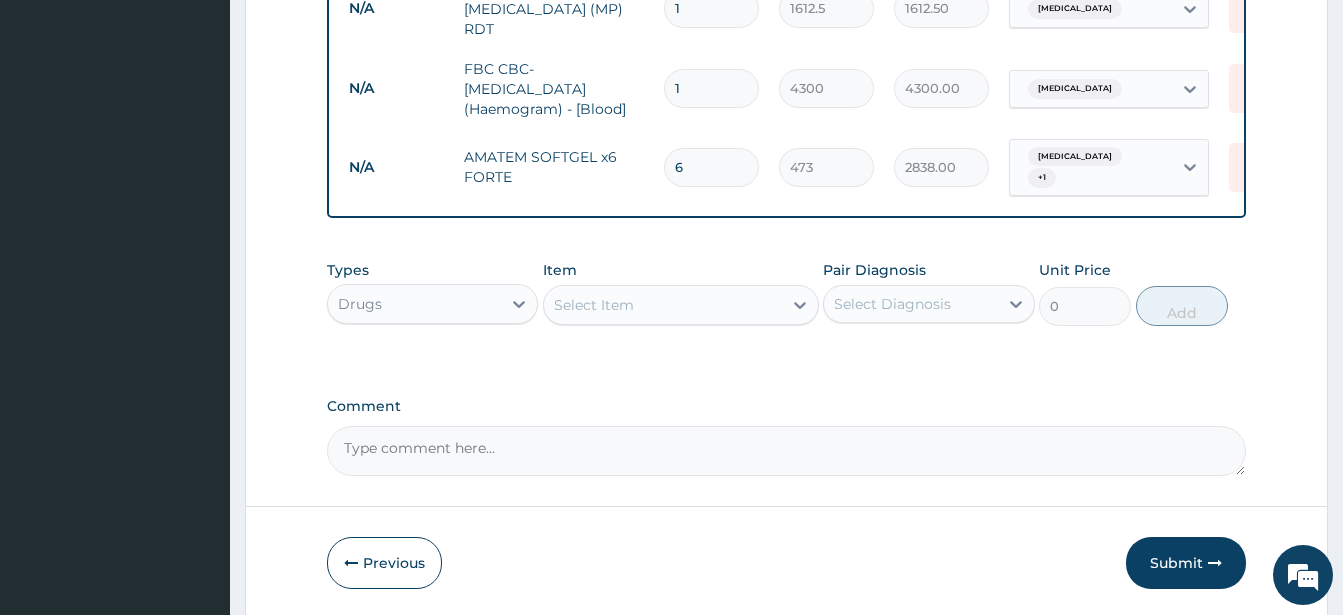 click on "Select Item" at bounding box center [663, 305] 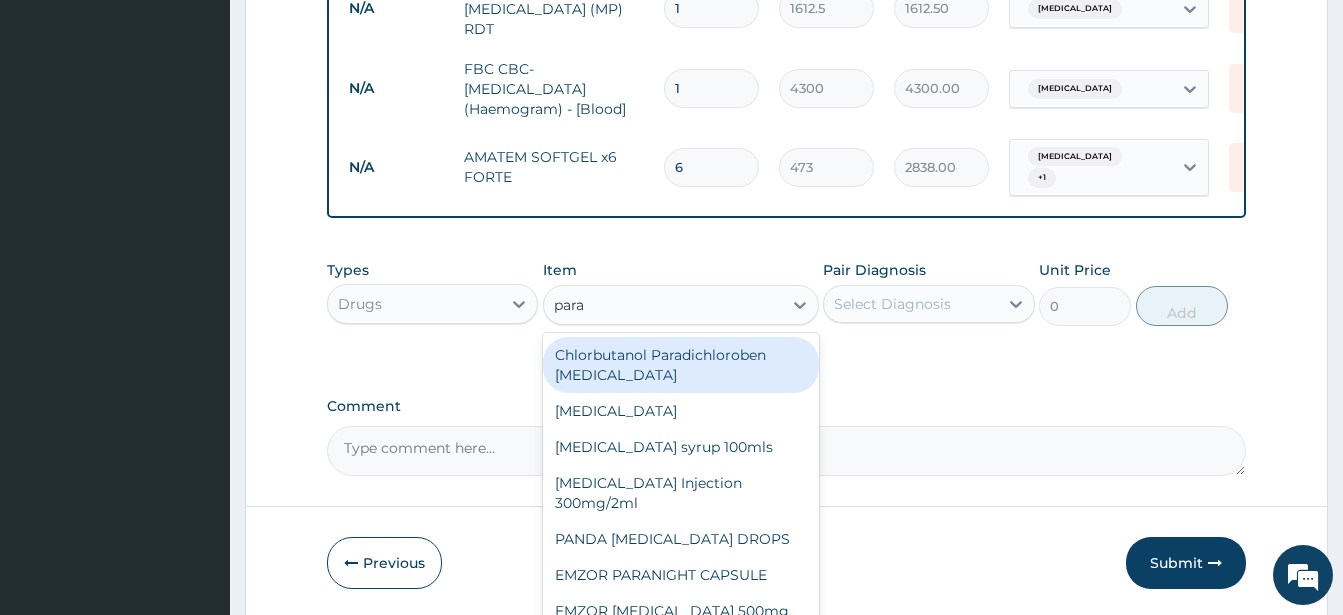 type on "parac" 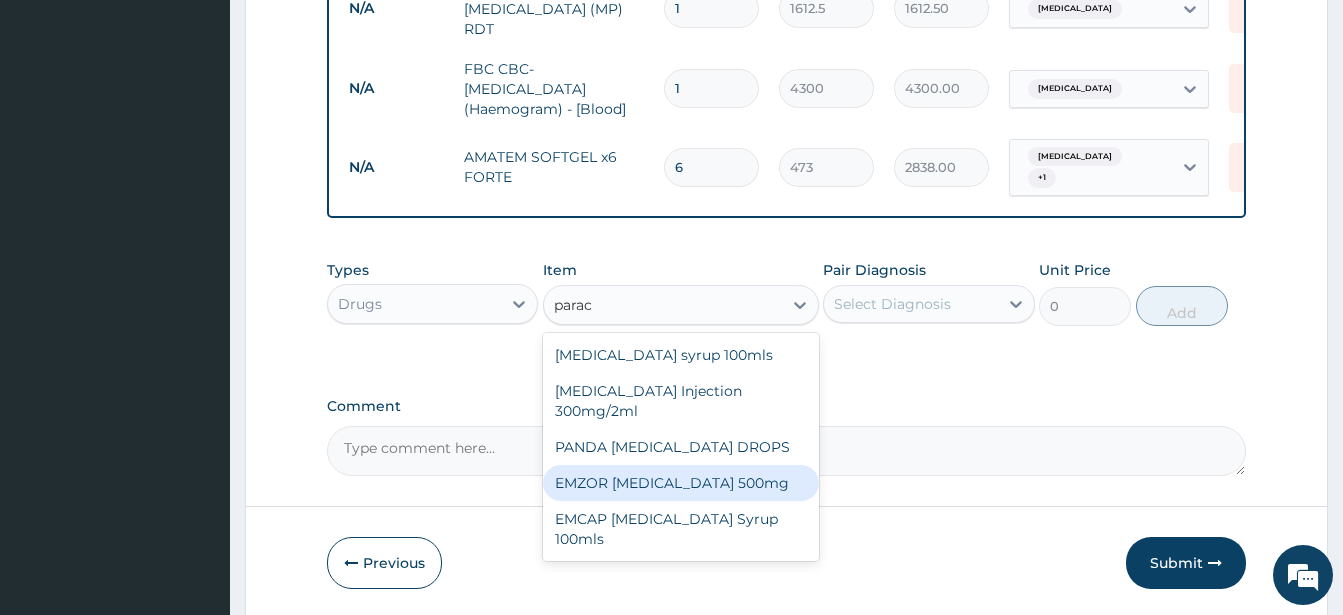 click on "EMZOR PARACETAMOL 500mg" at bounding box center [681, 483] 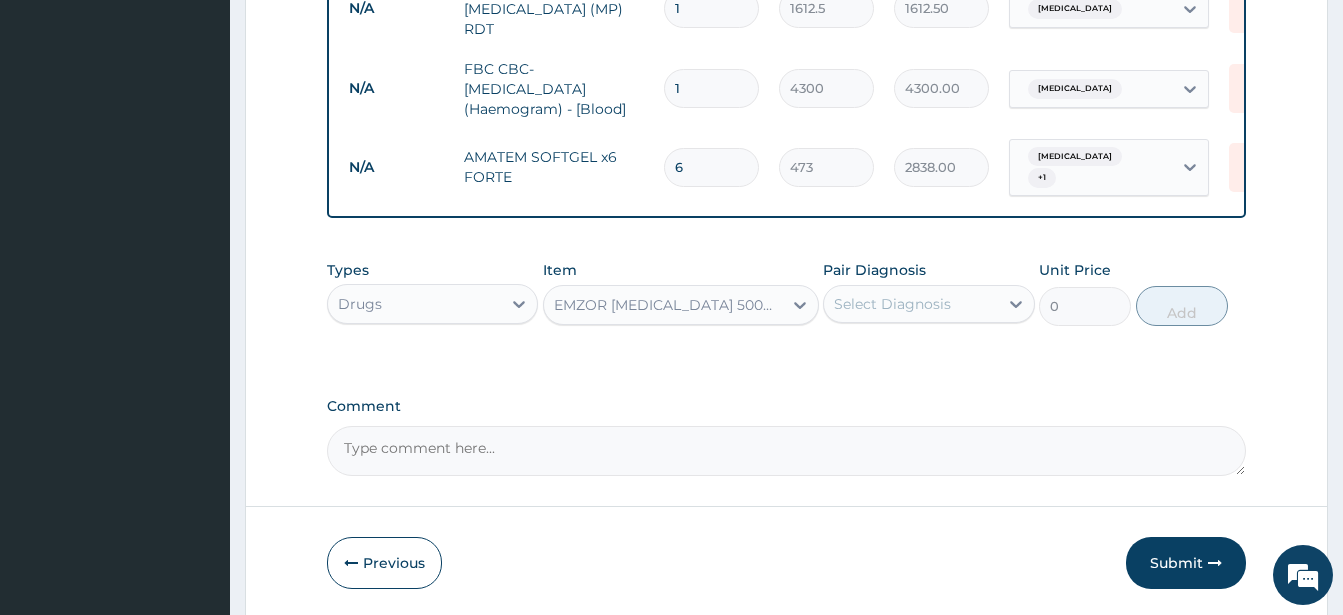 type 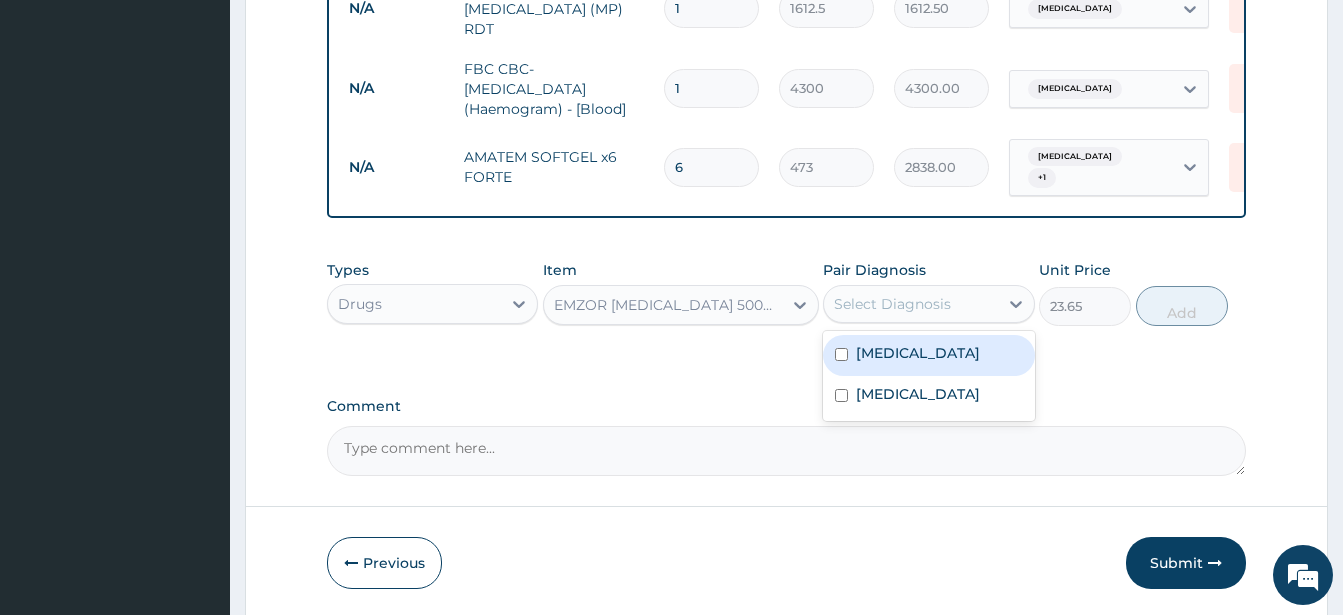 click on "Select Diagnosis" at bounding box center [892, 304] 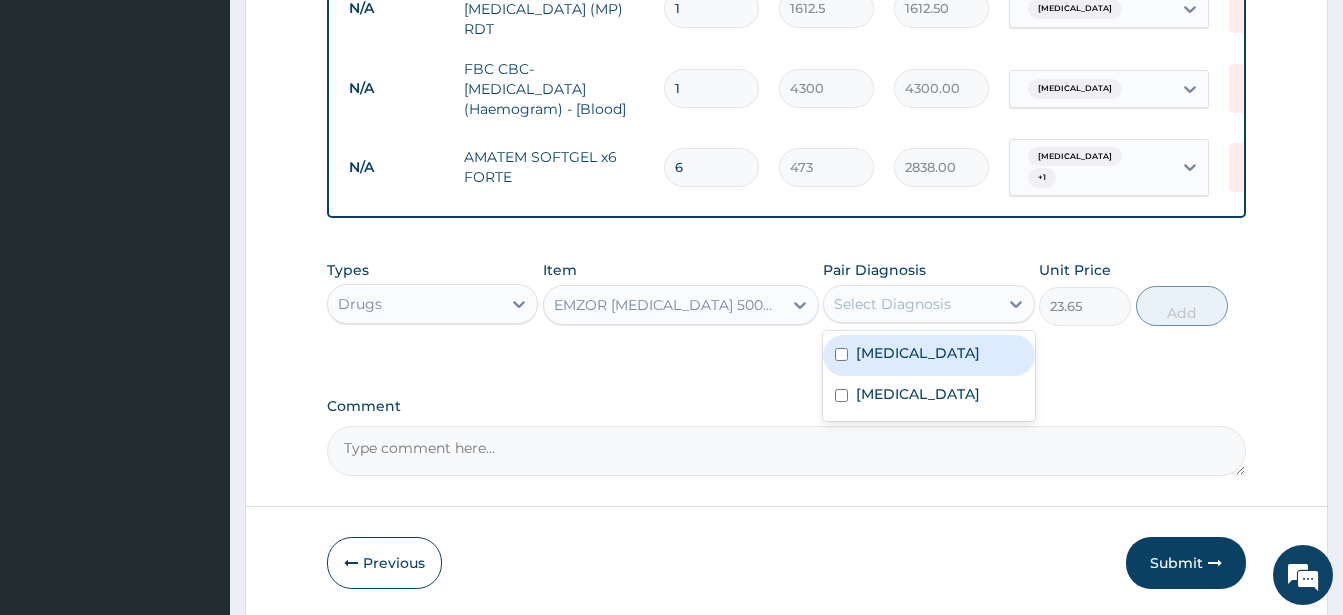 click at bounding box center [841, 354] 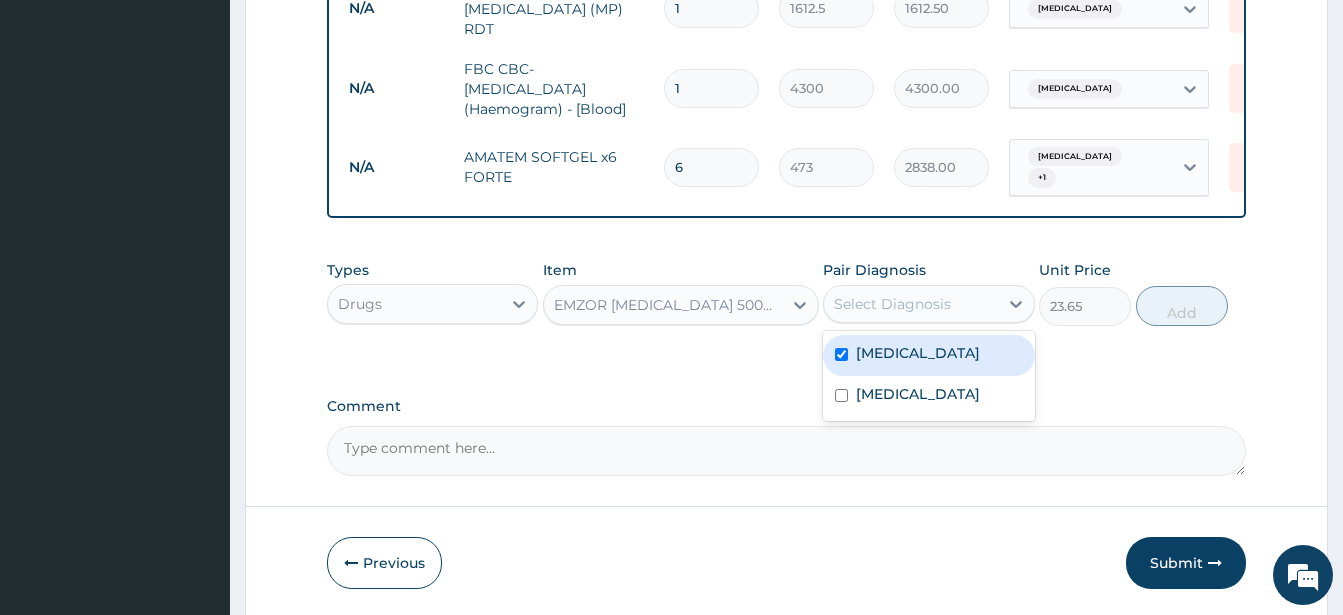 checkbox on "true" 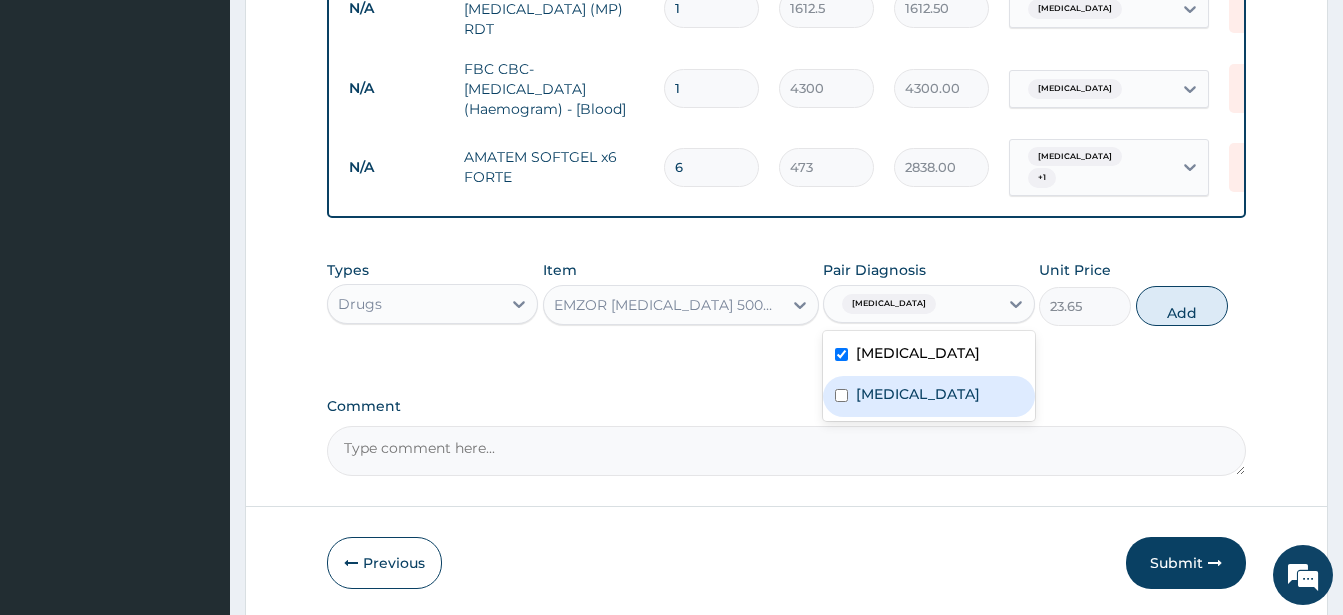 click at bounding box center (841, 395) 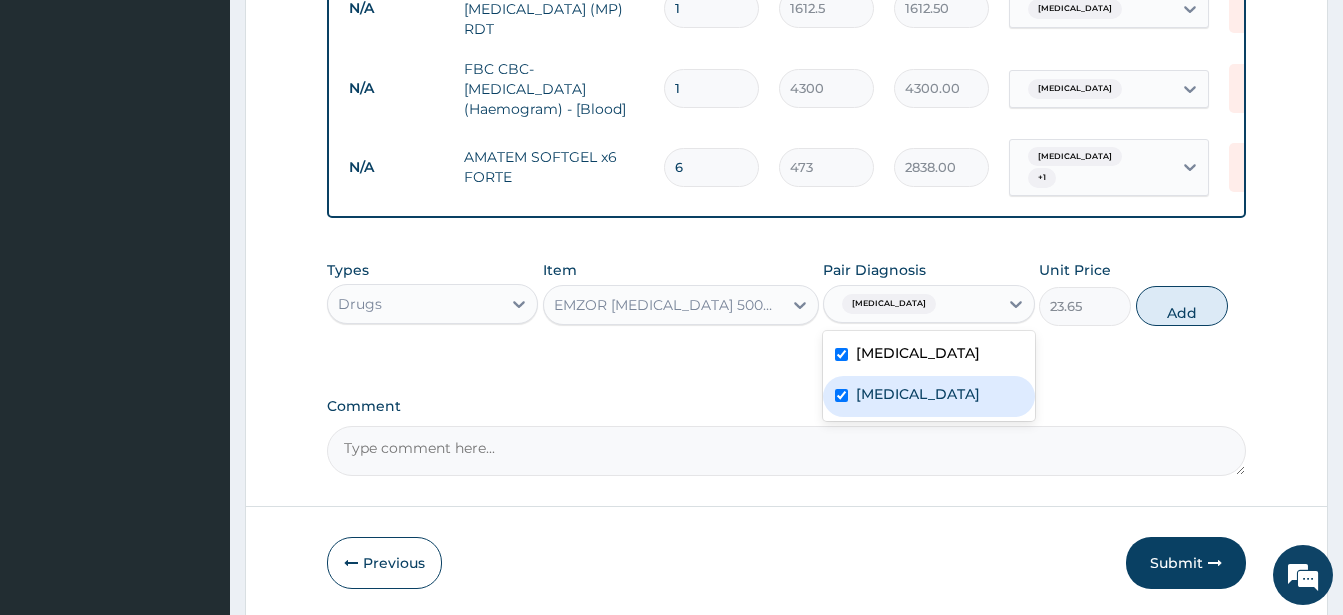 checkbox on "true" 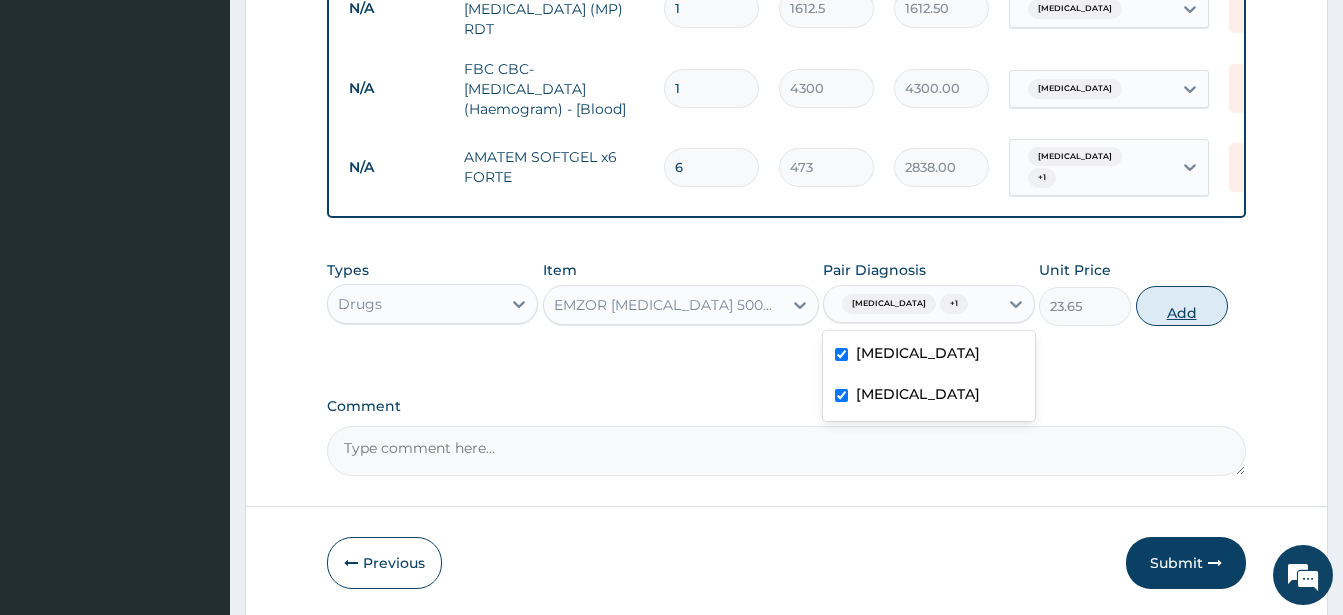 click on "Add" at bounding box center [1182, 306] 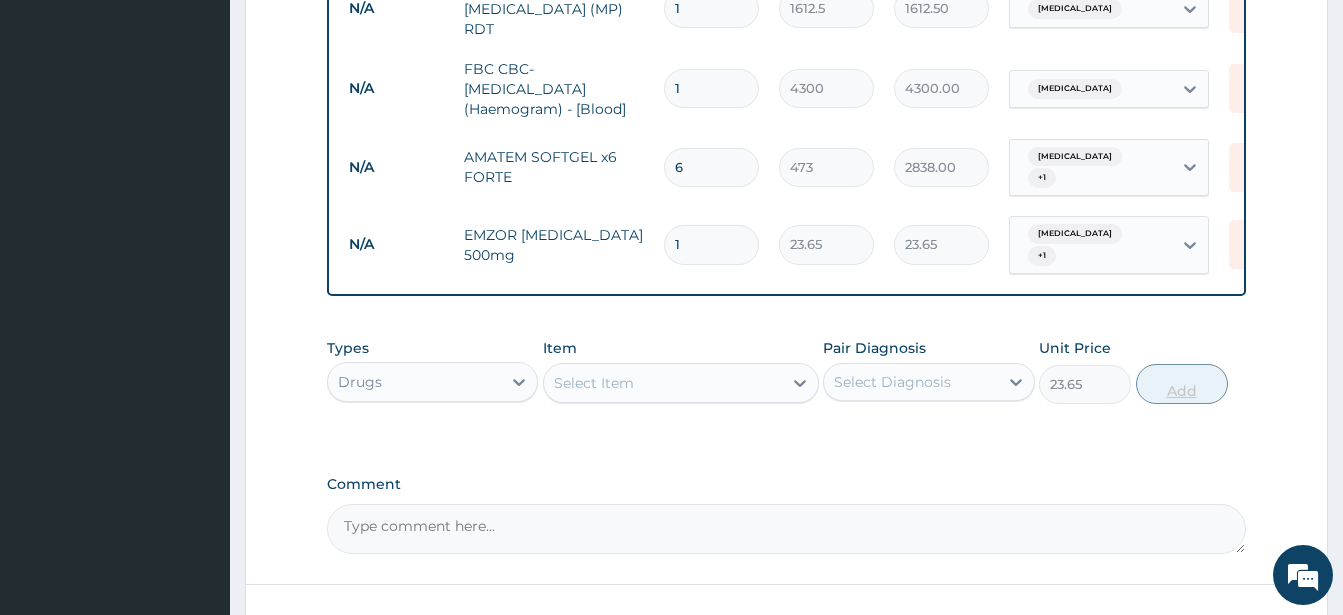 type on "0" 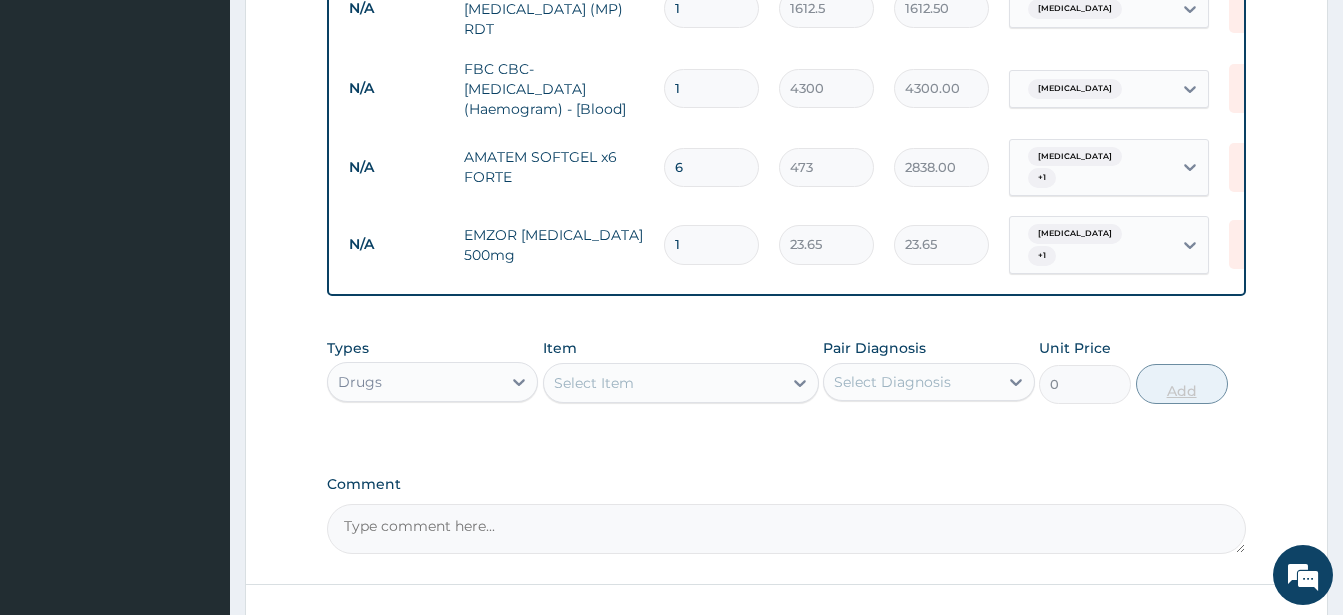 type on "19" 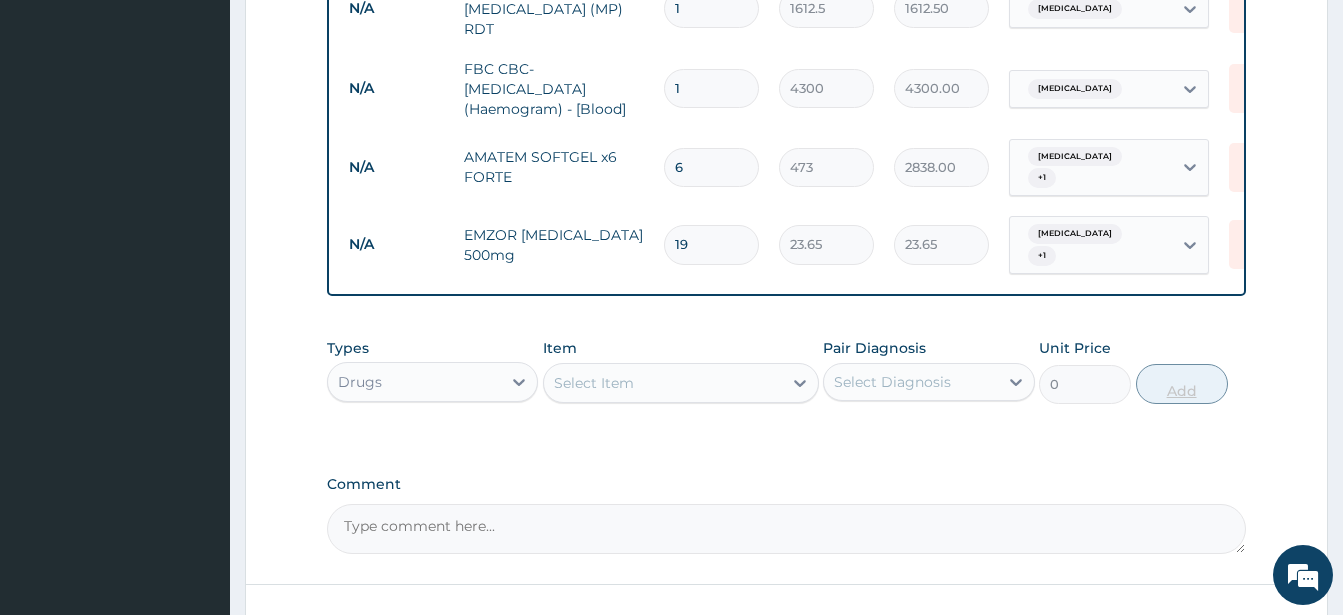 type on "449.35" 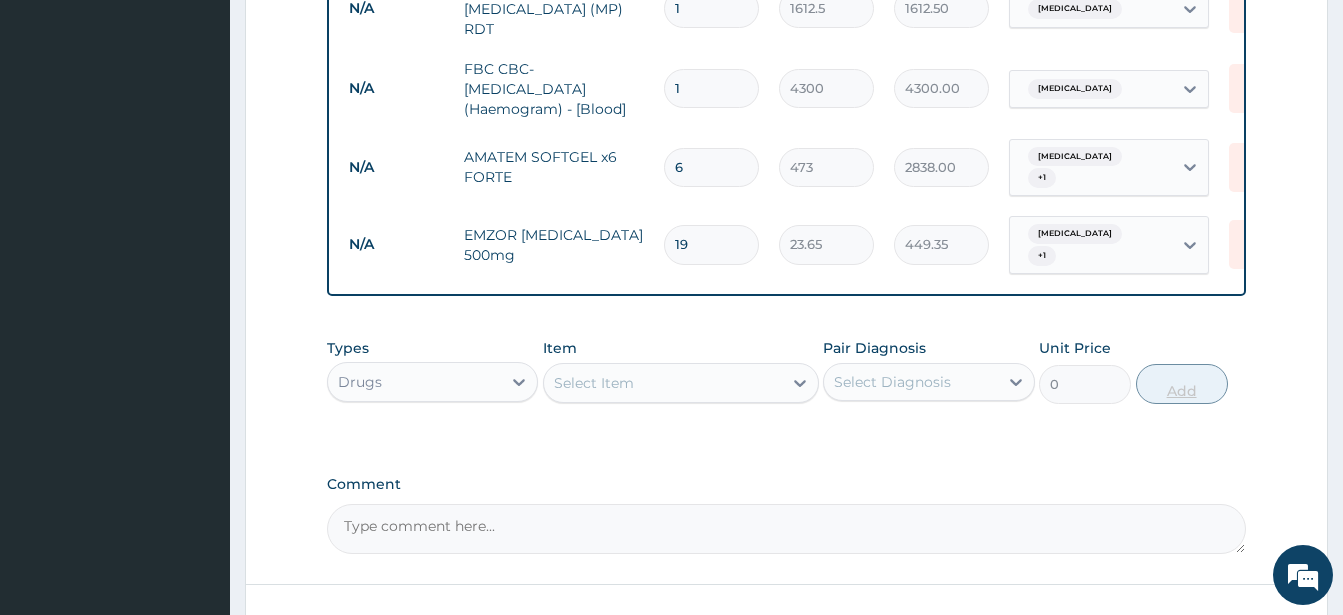 type on "1" 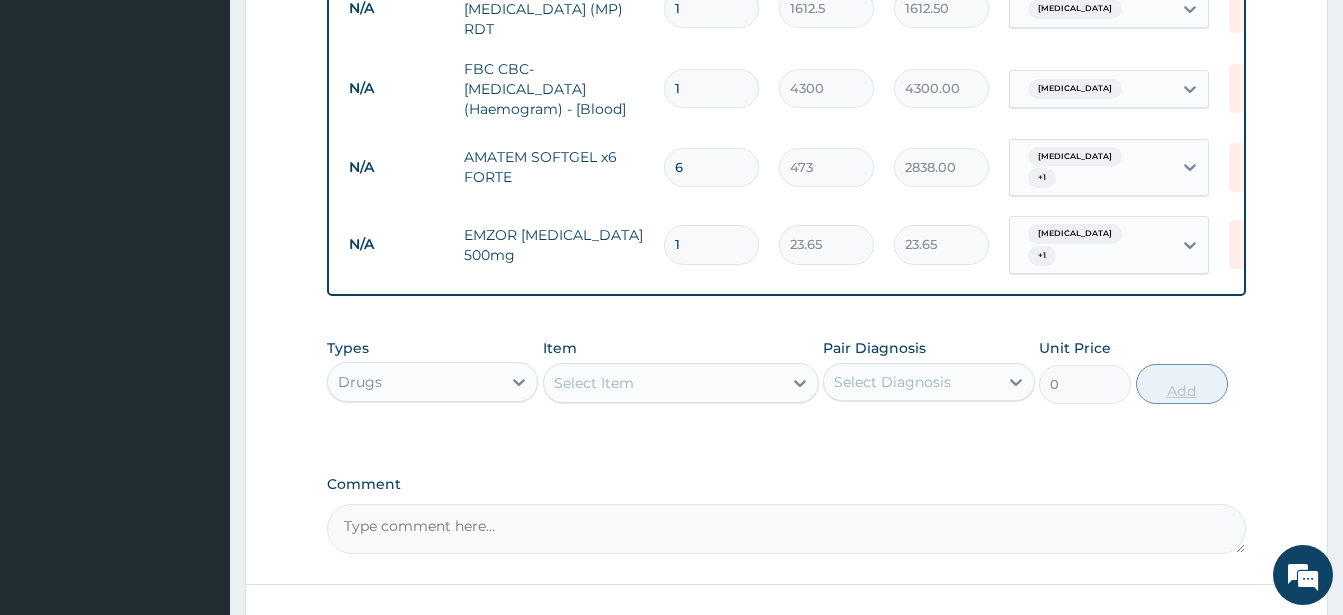 type on "16" 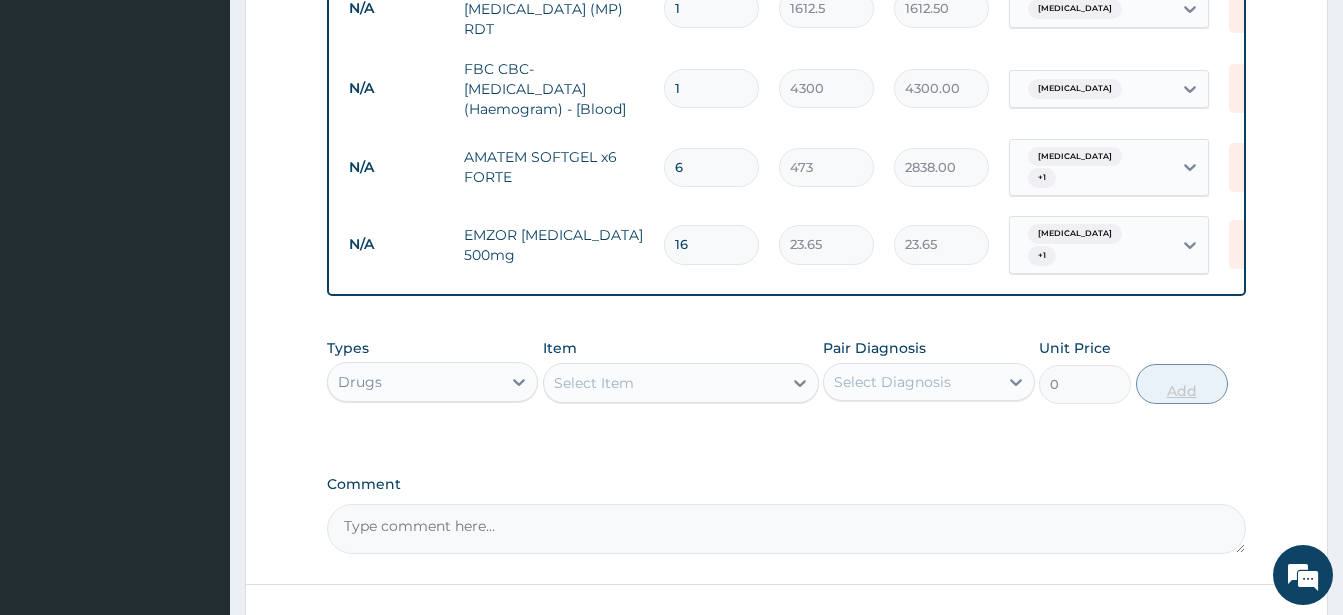 type on "378.40" 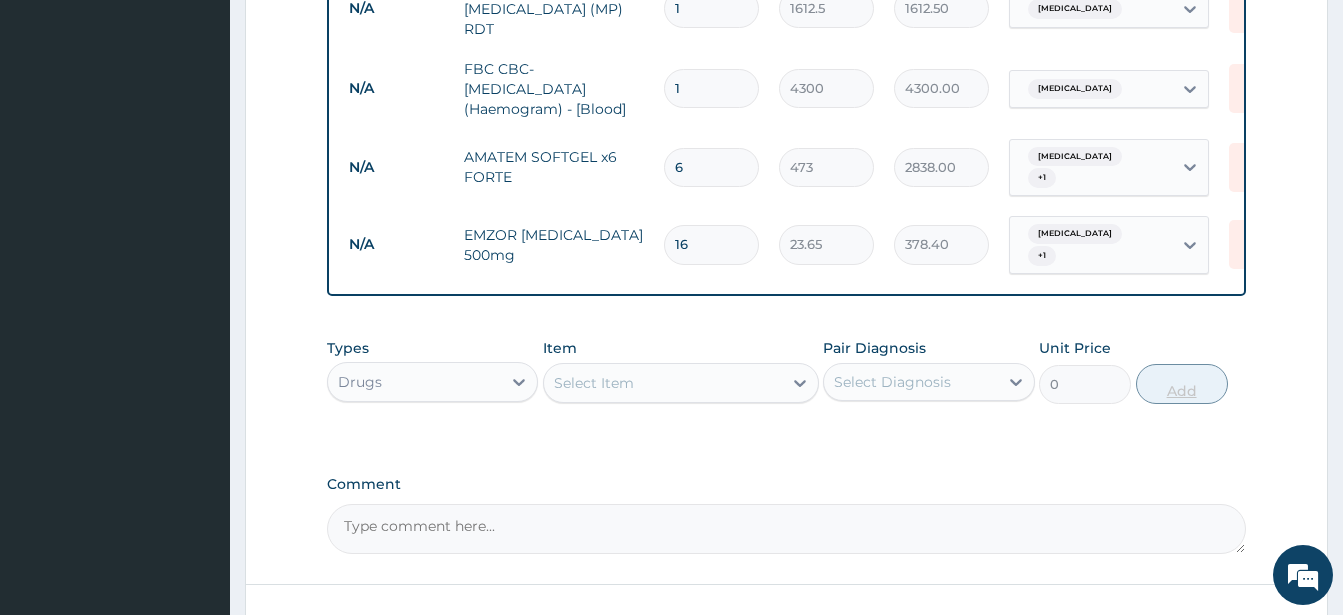 type on "1" 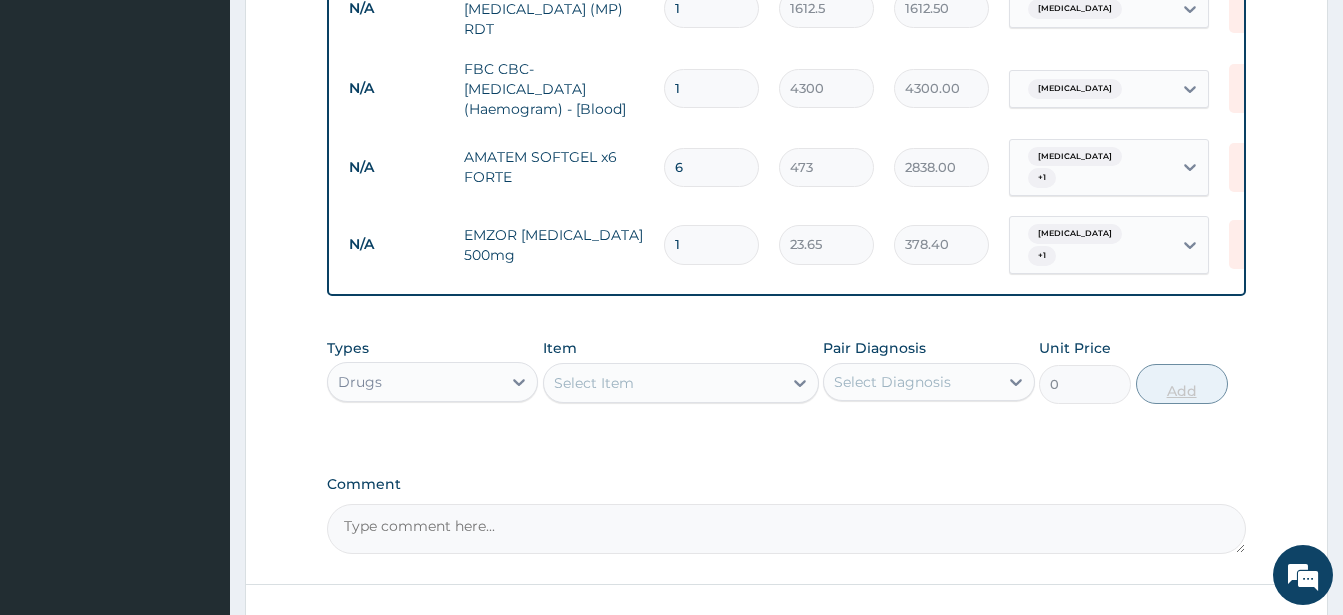 type on "23.65" 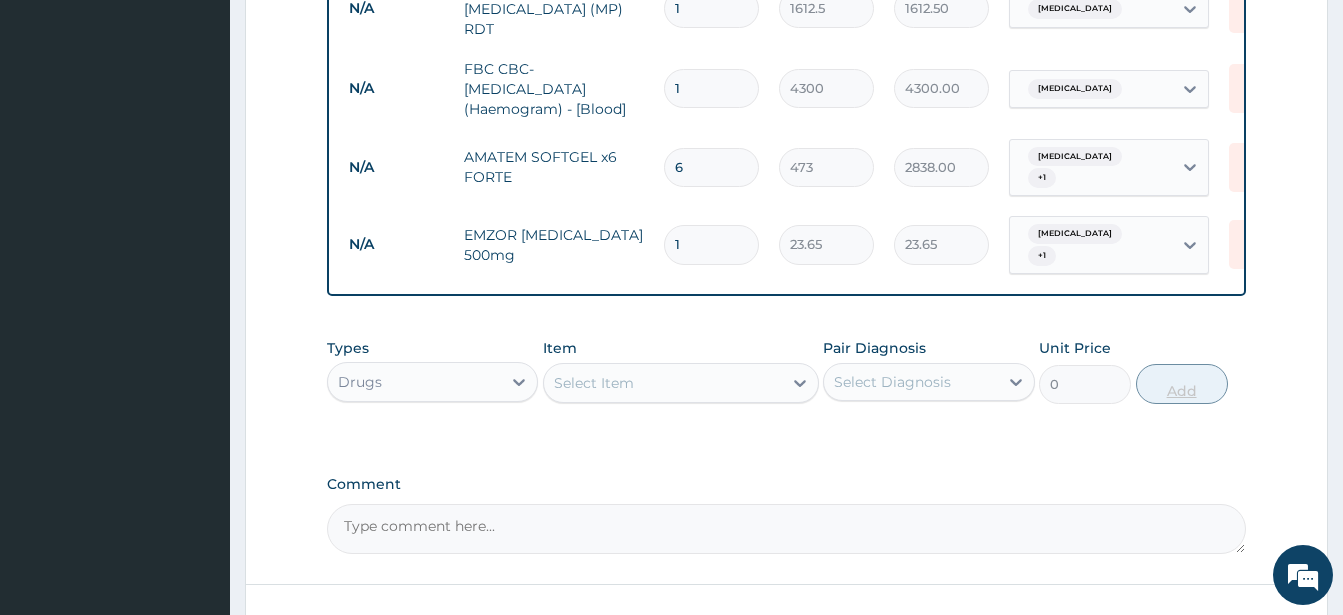 type on "18" 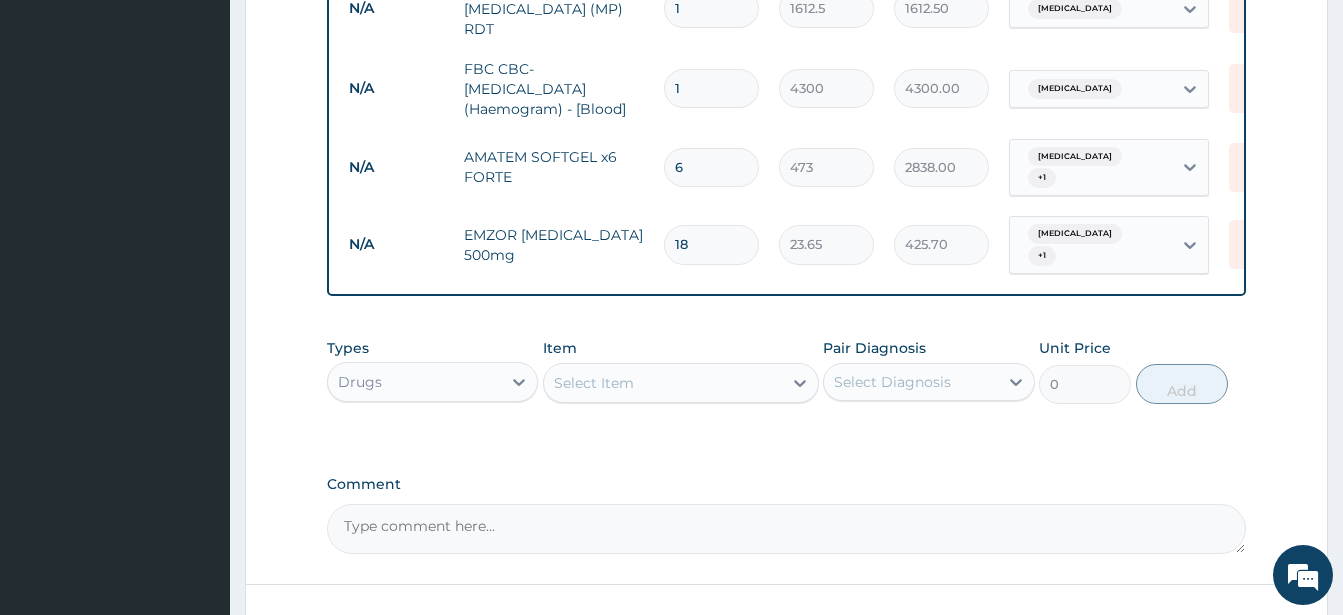 type on "18" 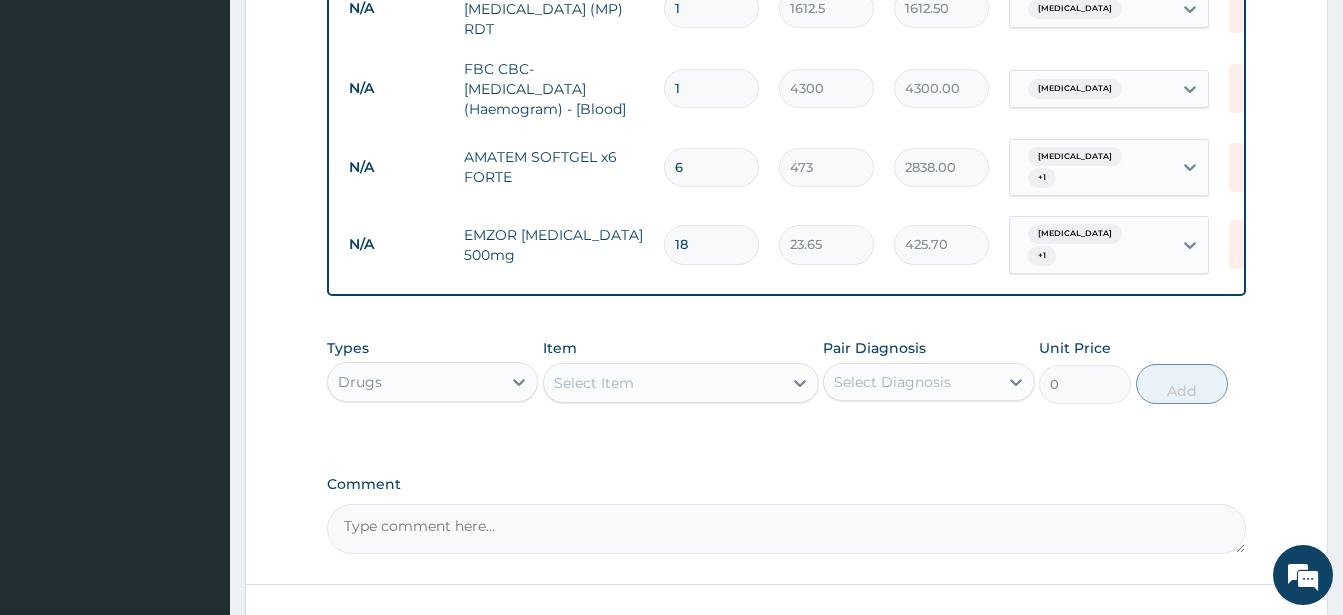 click on "Comment" at bounding box center (786, 529) 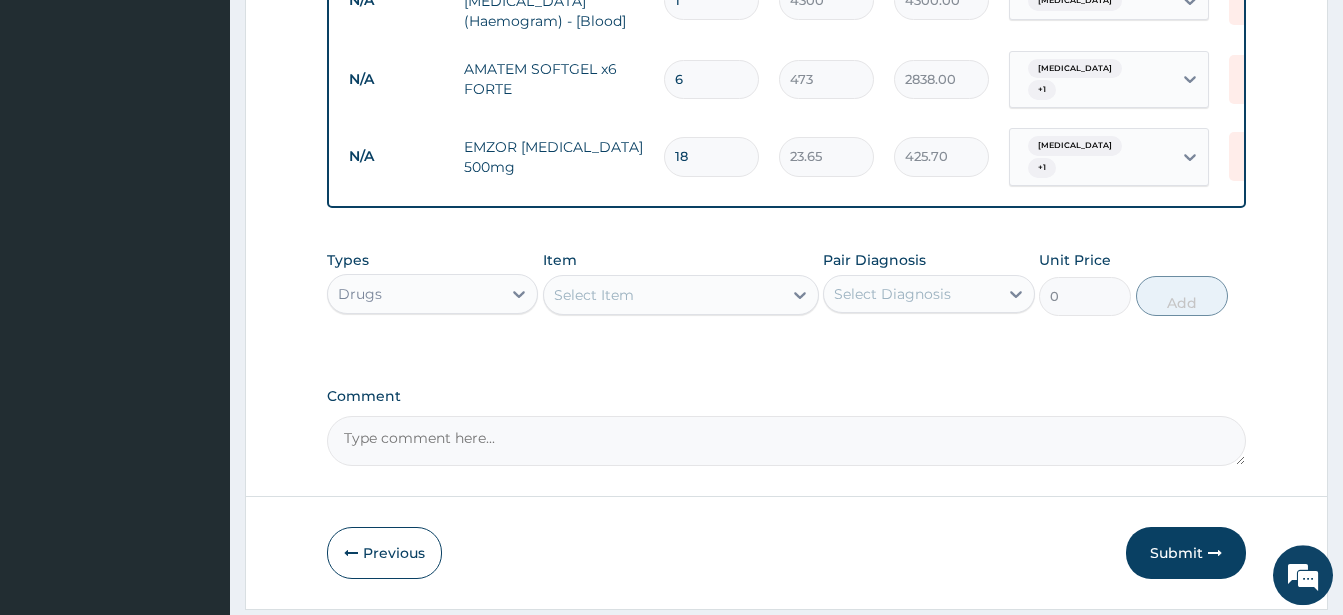 scroll, scrollTop: 1011, scrollLeft: 0, axis: vertical 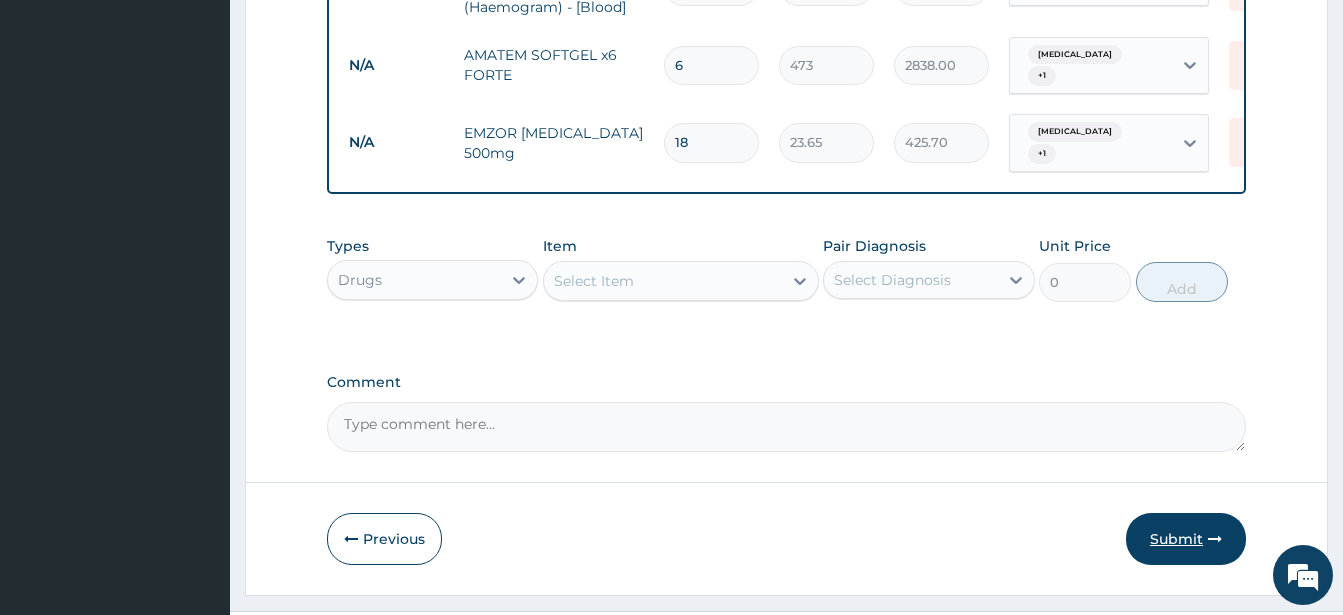 click on "Submit" at bounding box center (1186, 539) 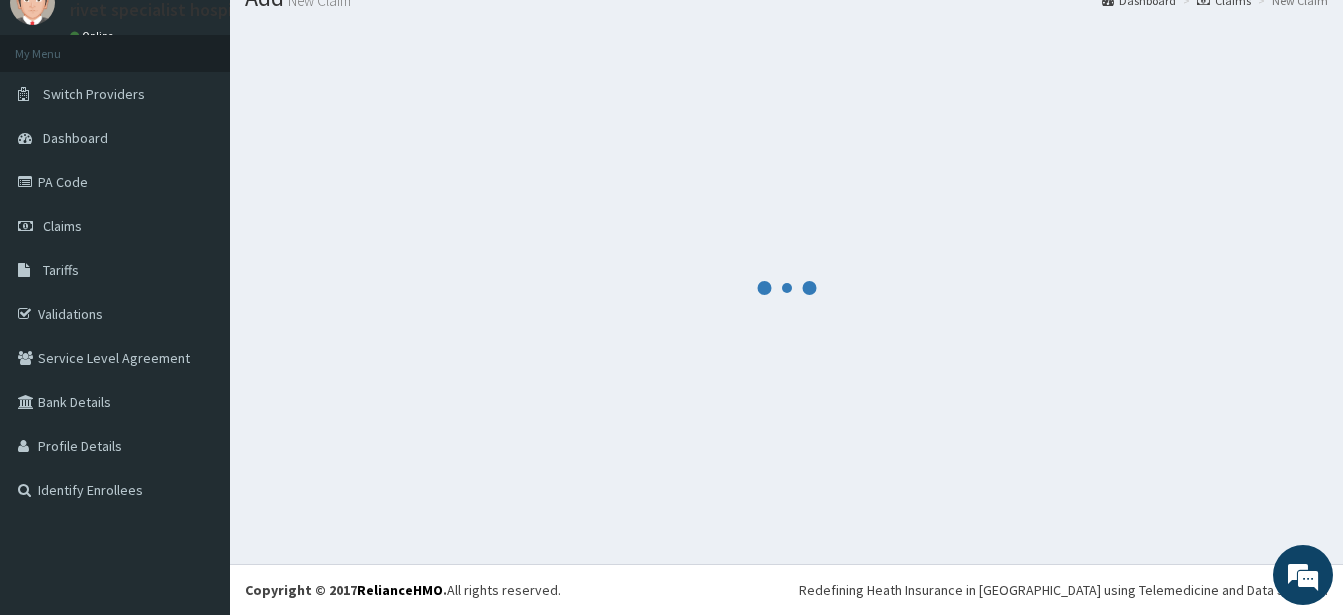 scroll, scrollTop: 80, scrollLeft: 0, axis: vertical 